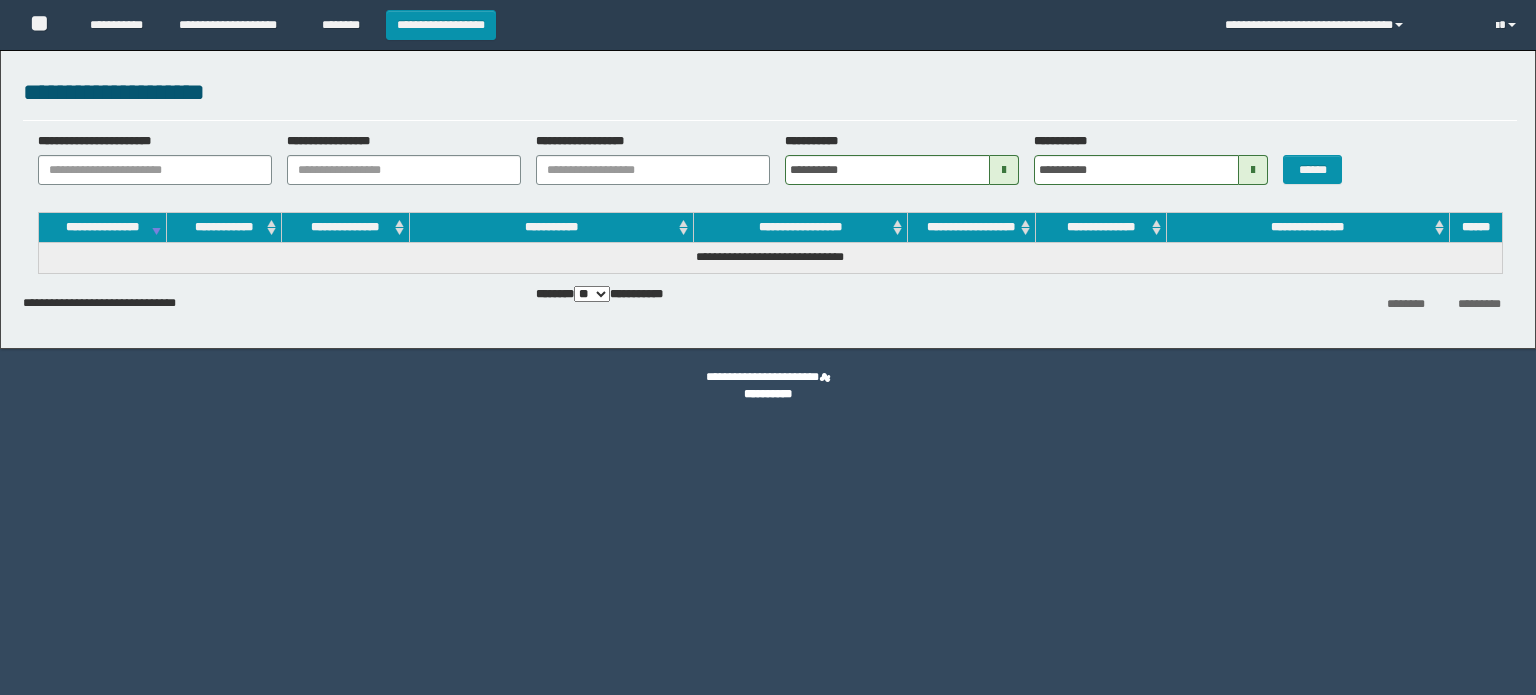 scroll, scrollTop: 0, scrollLeft: 0, axis: both 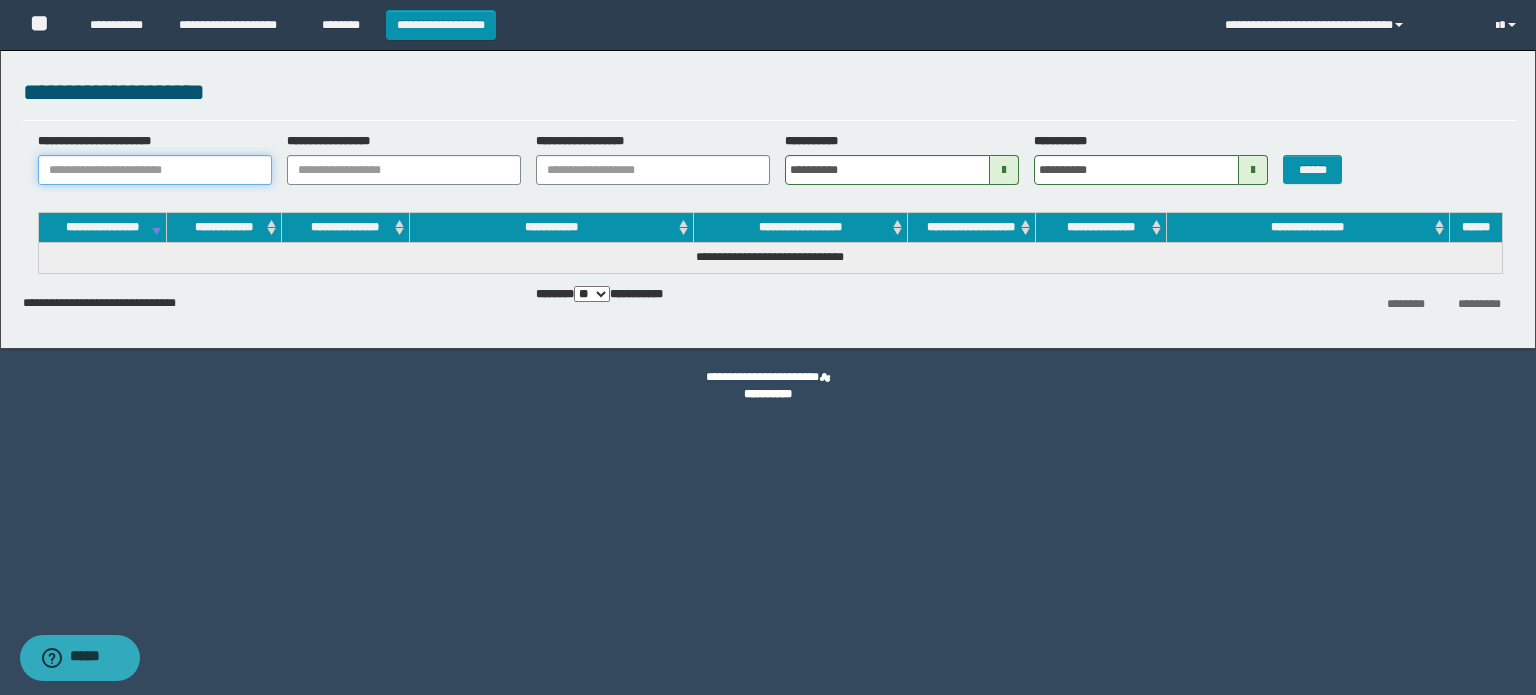 click on "**********" at bounding box center [155, 170] 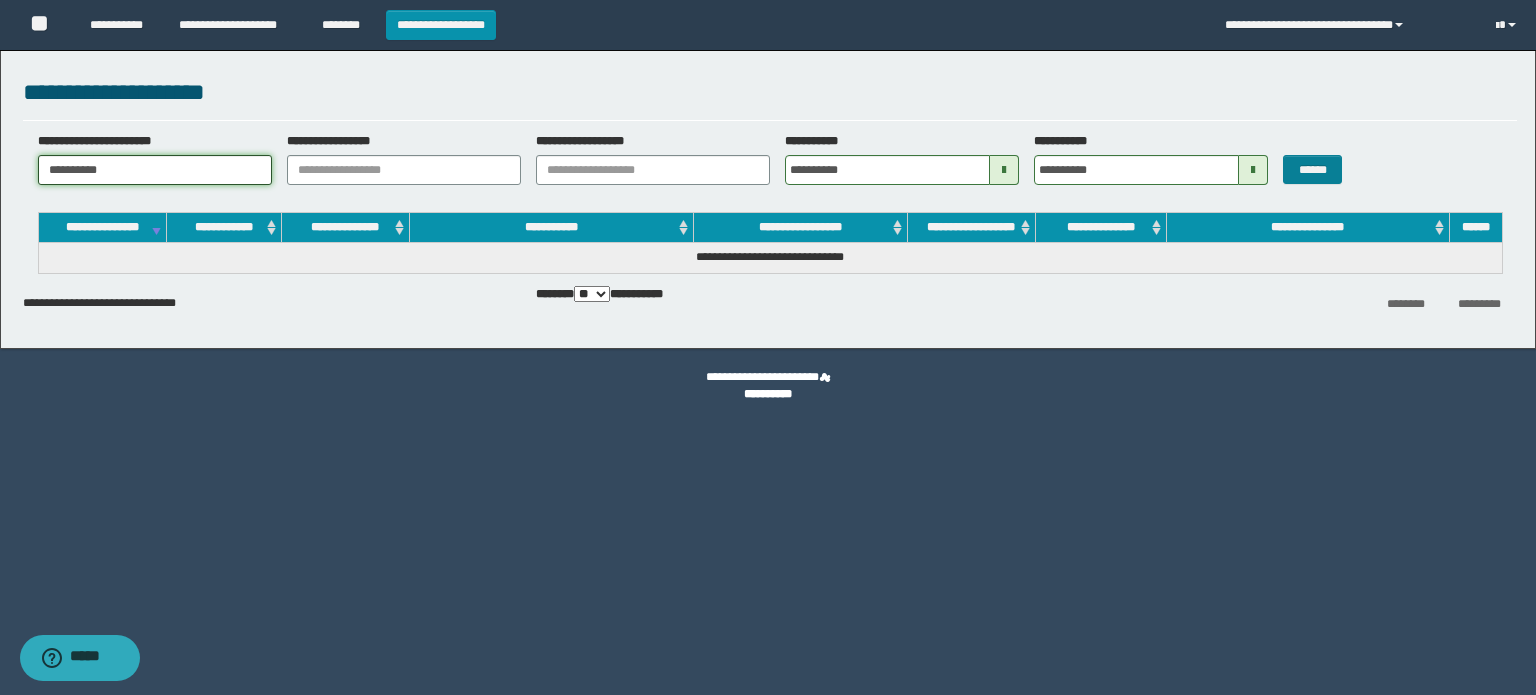 type on "**********" 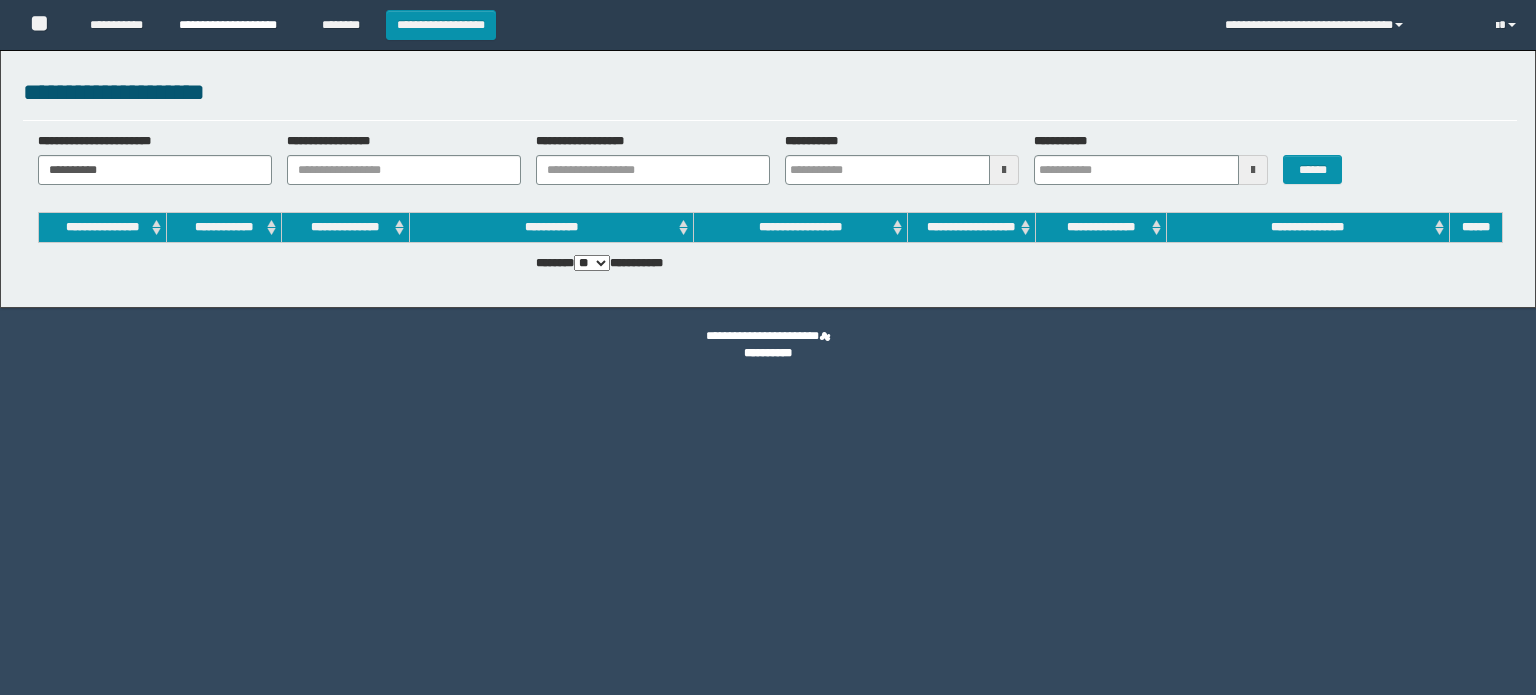 scroll, scrollTop: 0, scrollLeft: 0, axis: both 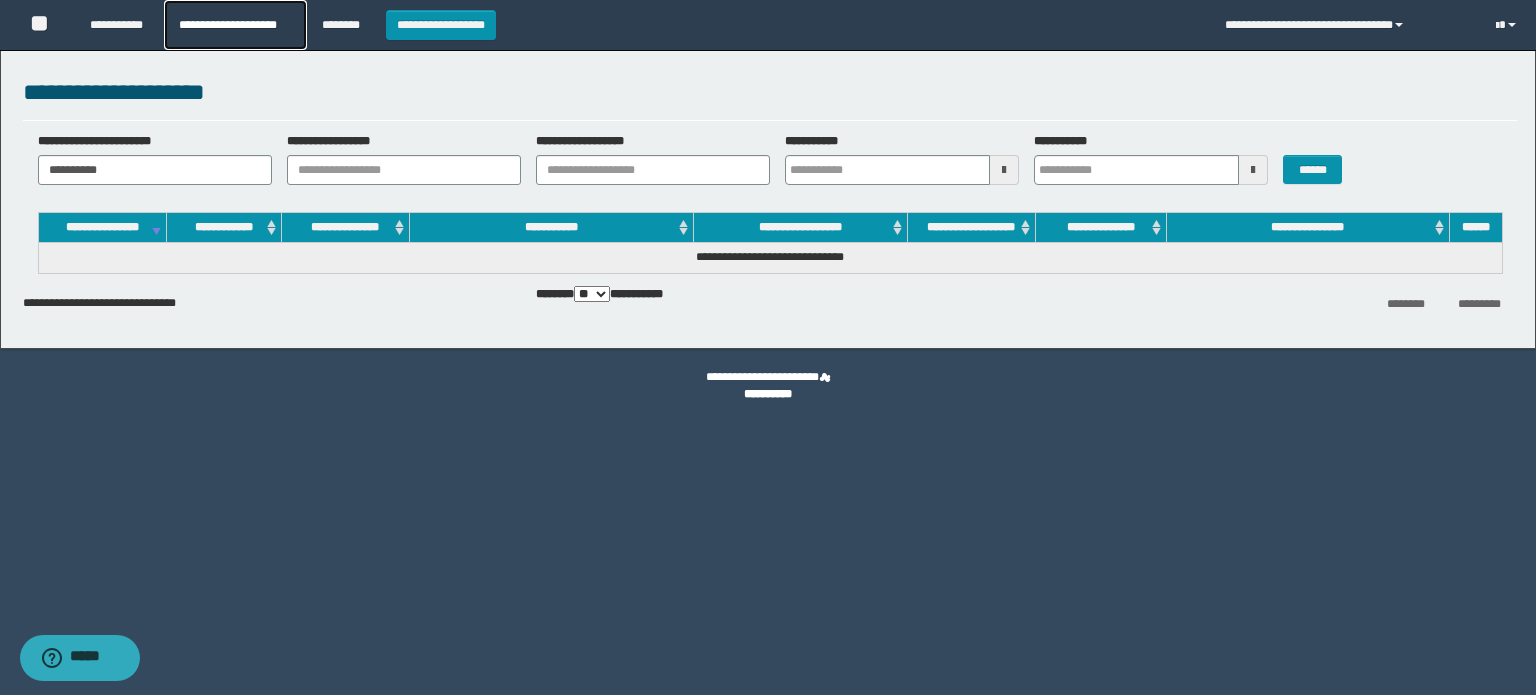 click on "**********" at bounding box center [235, 25] 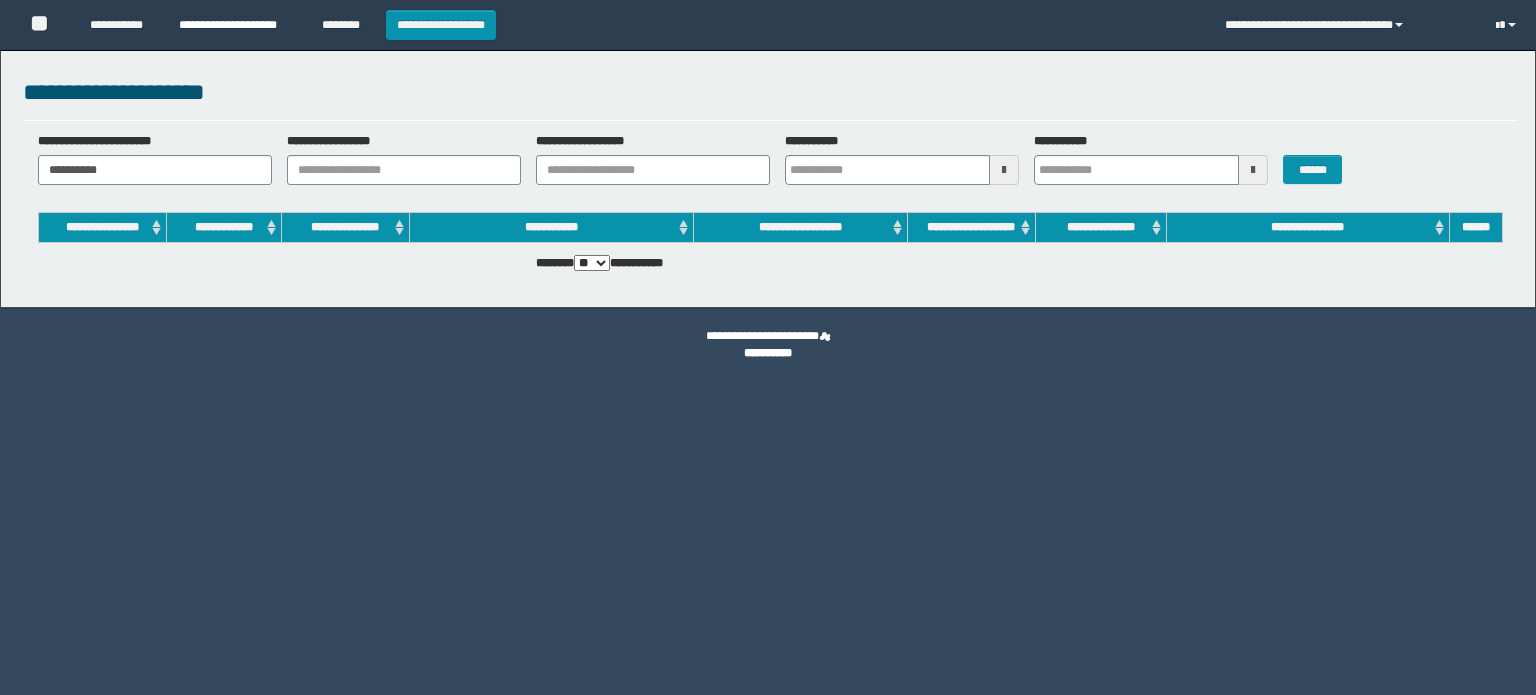 scroll, scrollTop: 0, scrollLeft: 0, axis: both 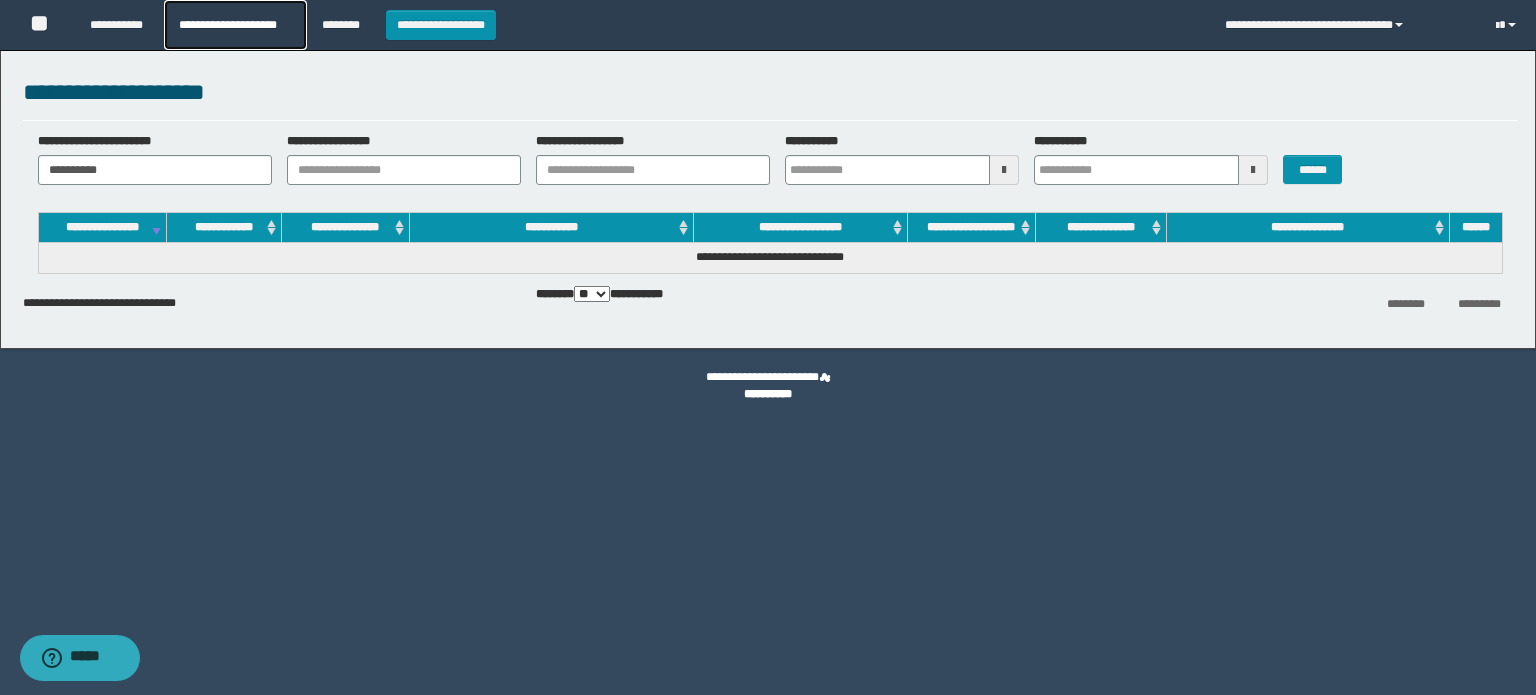 click on "**********" at bounding box center (235, 25) 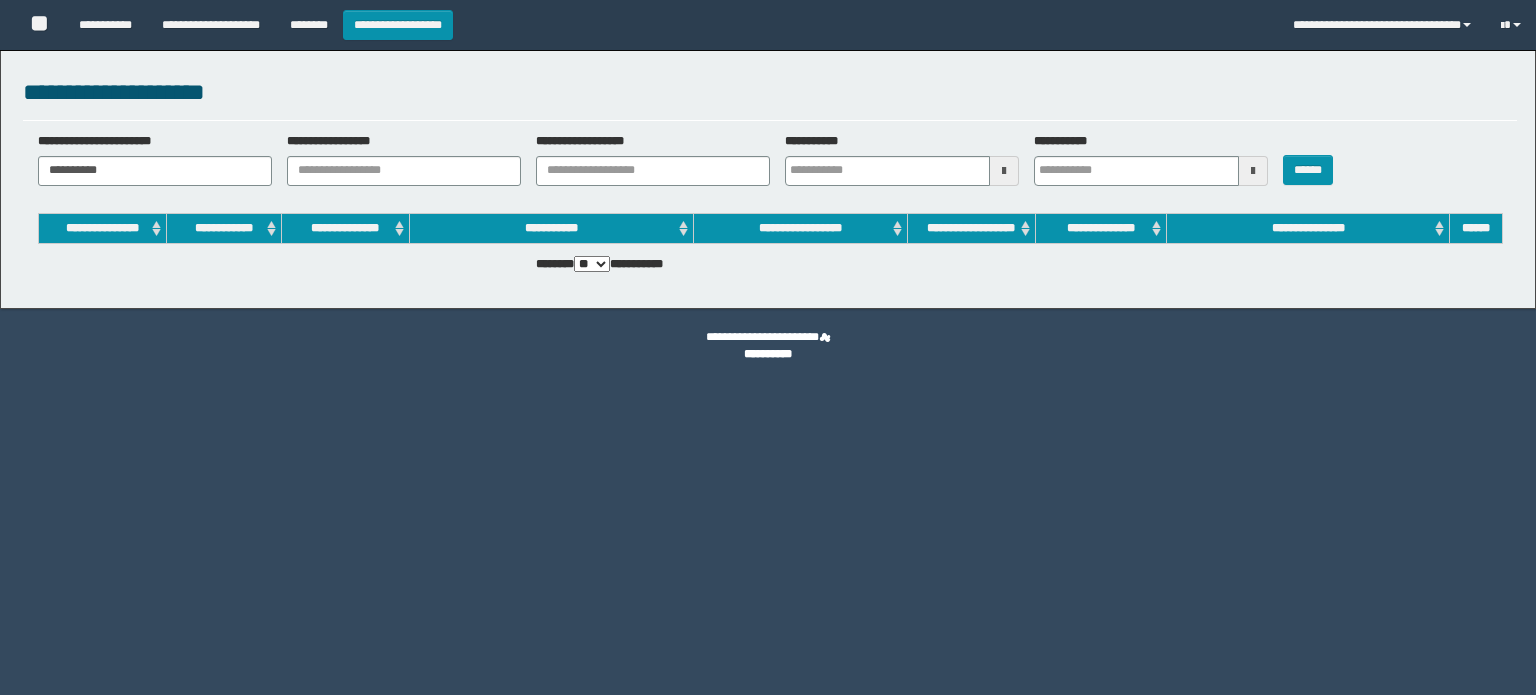 scroll, scrollTop: 0, scrollLeft: 0, axis: both 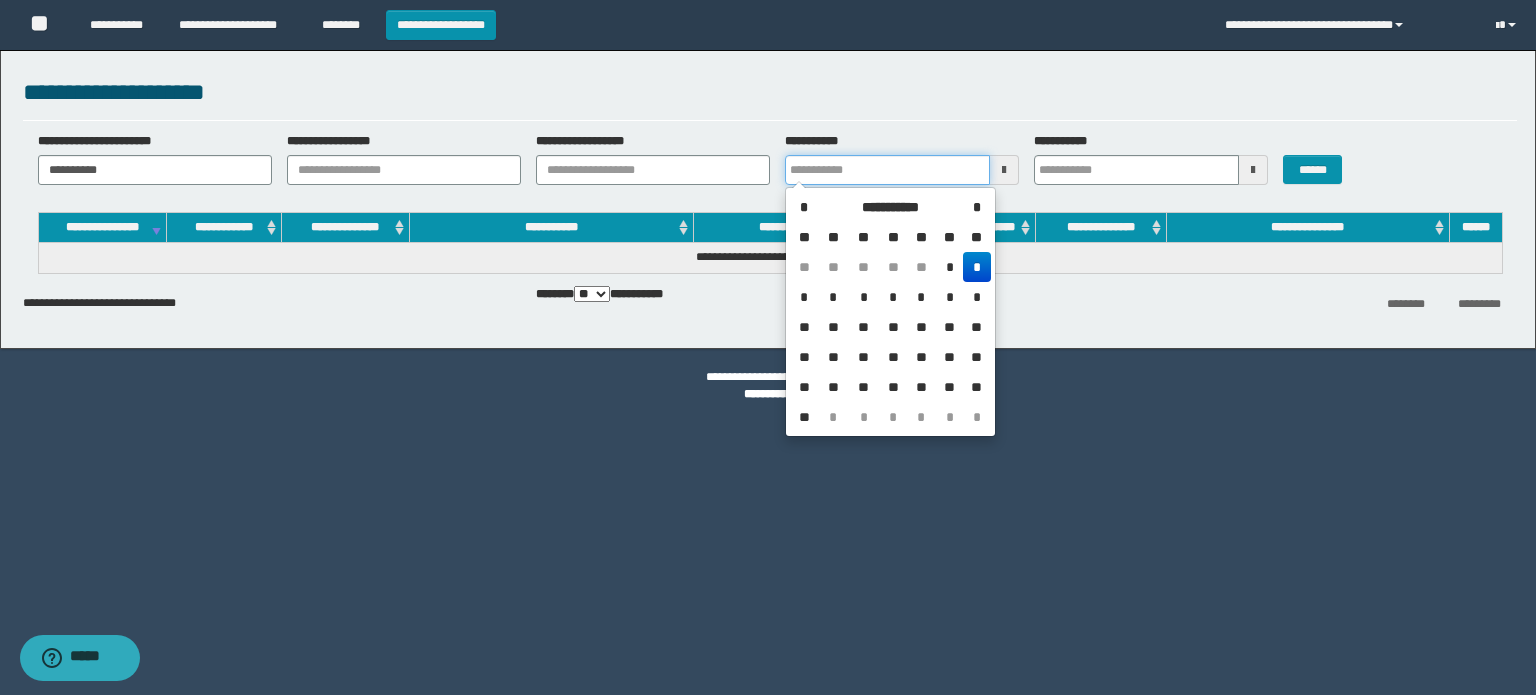 click on "**********" at bounding box center (887, 170) 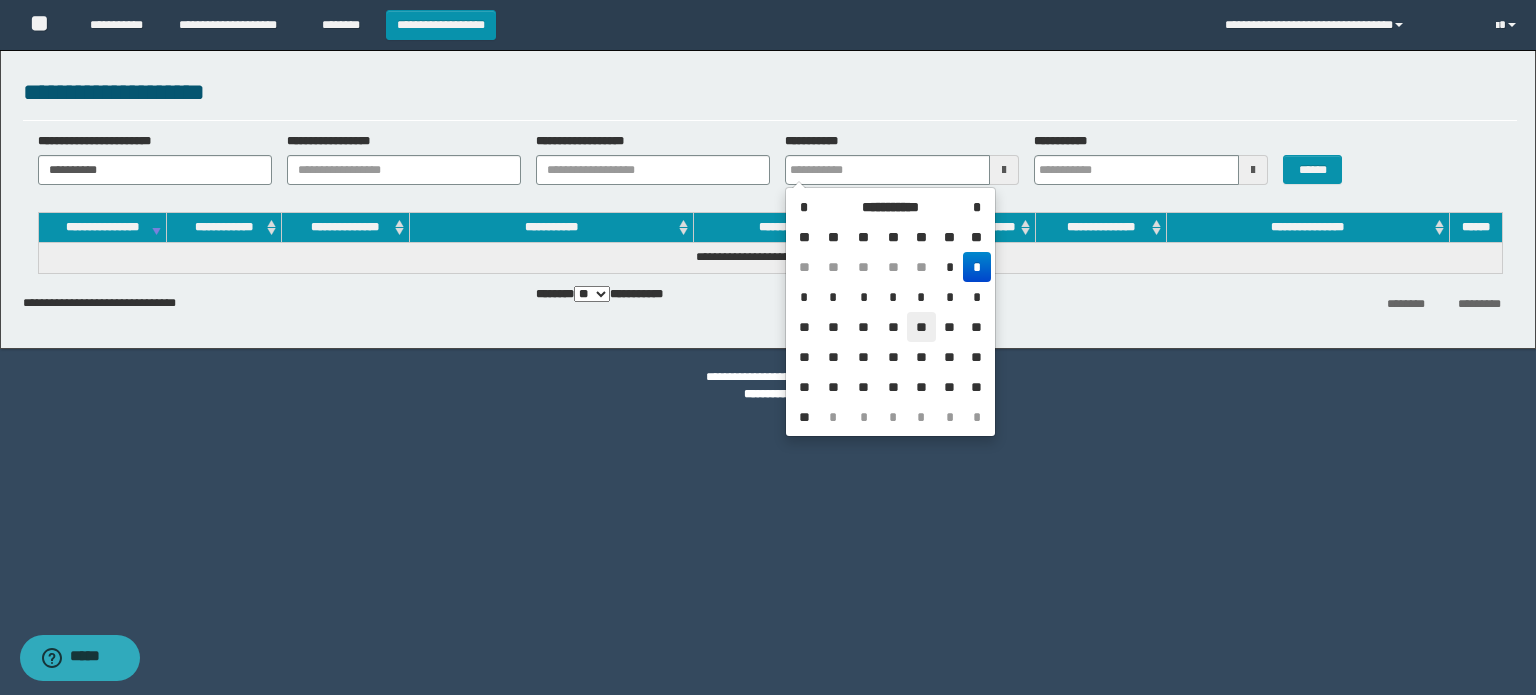 click on "**" at bounding box center (921, 327) 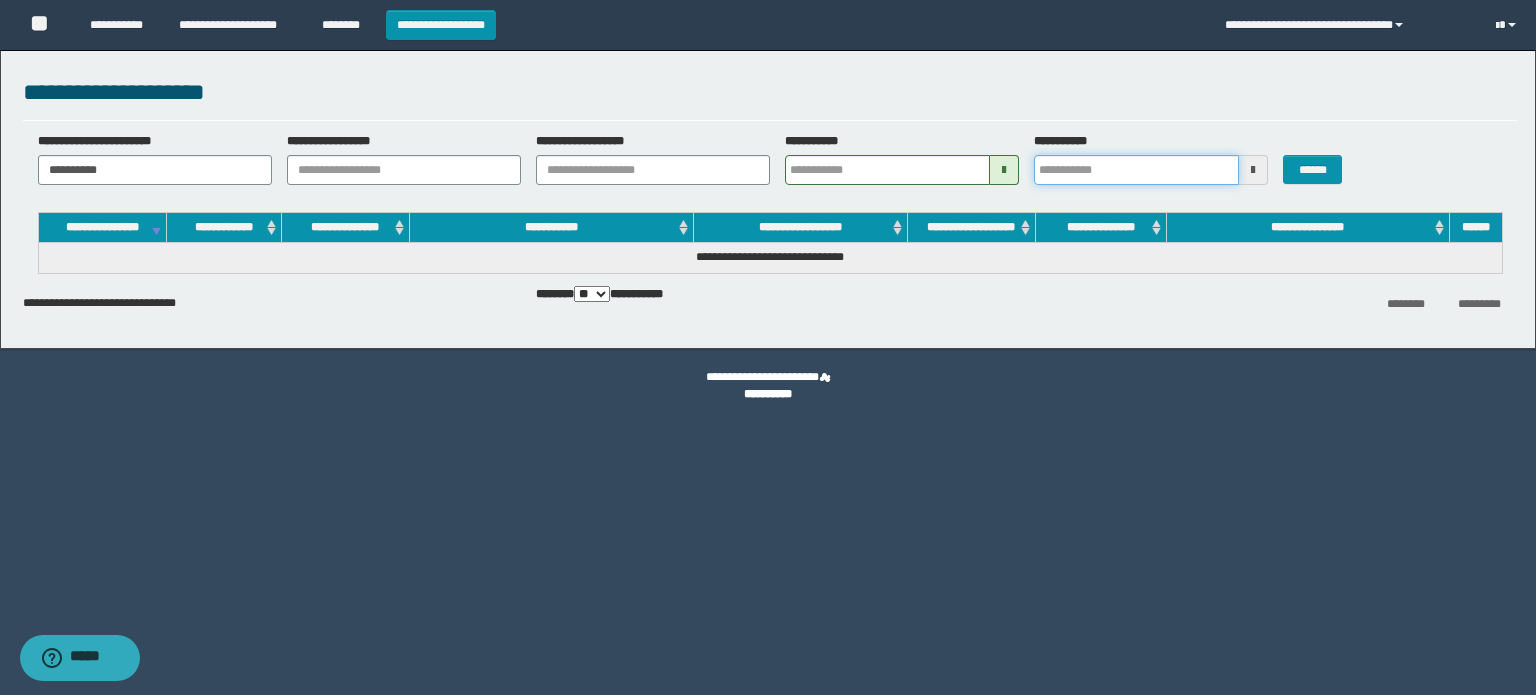 click on "**********" at bounding box center (1136, 170) 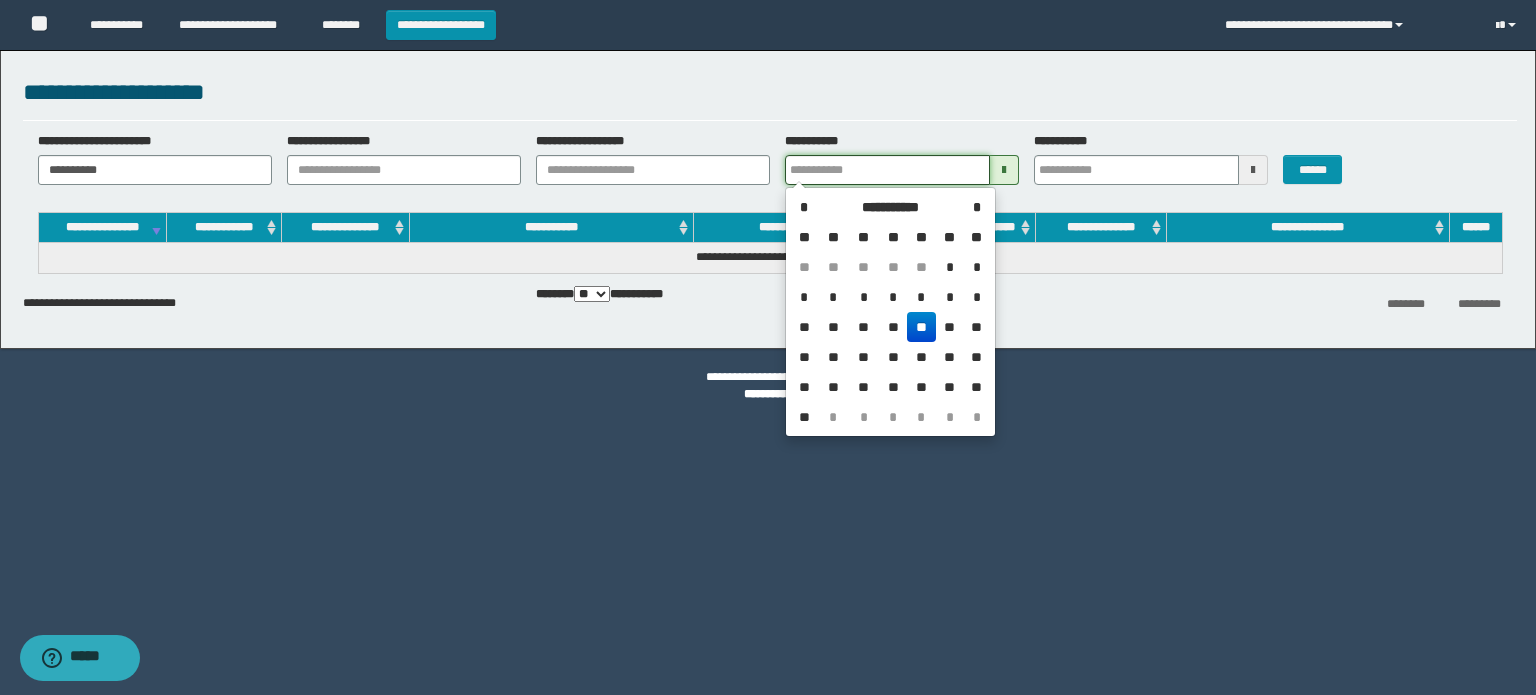 click on "**********" at bounding box center [887, 170] 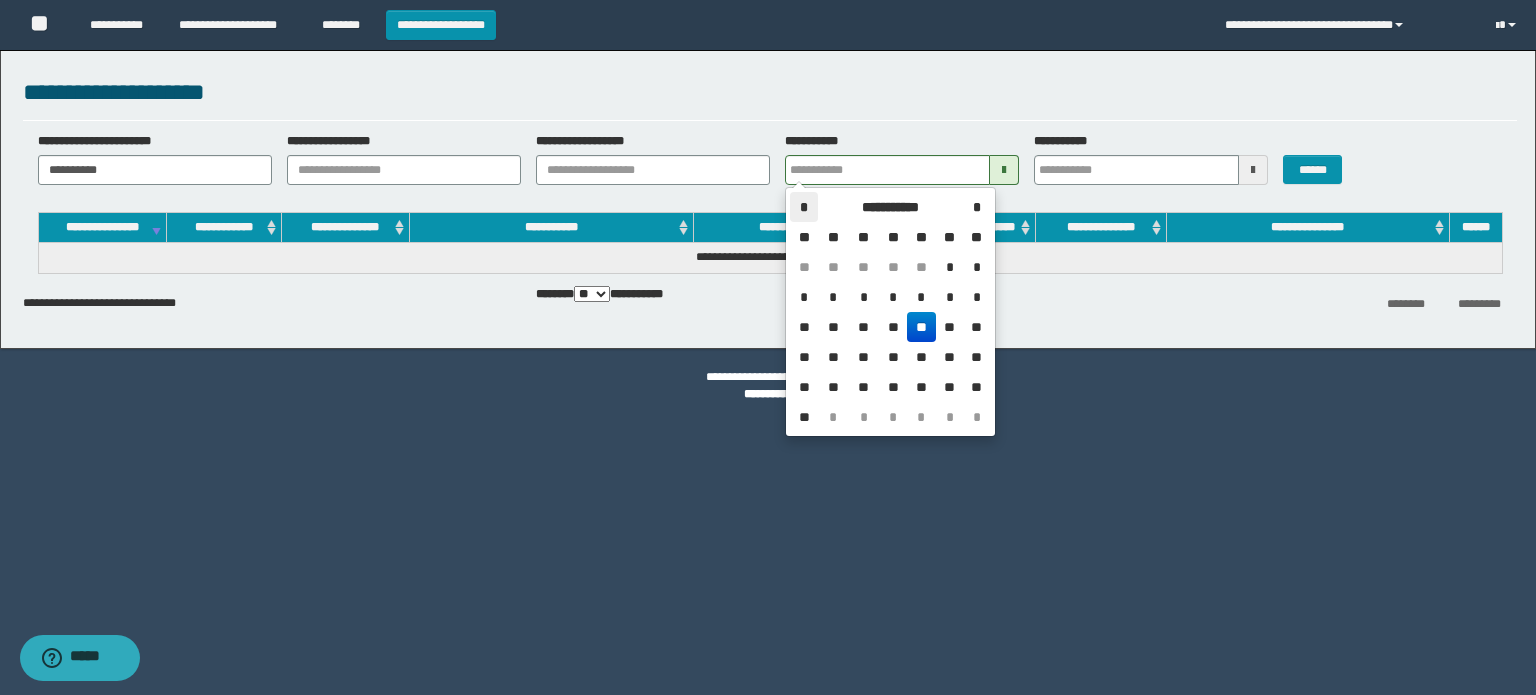 click on "*" at bounding box center (804, 207) 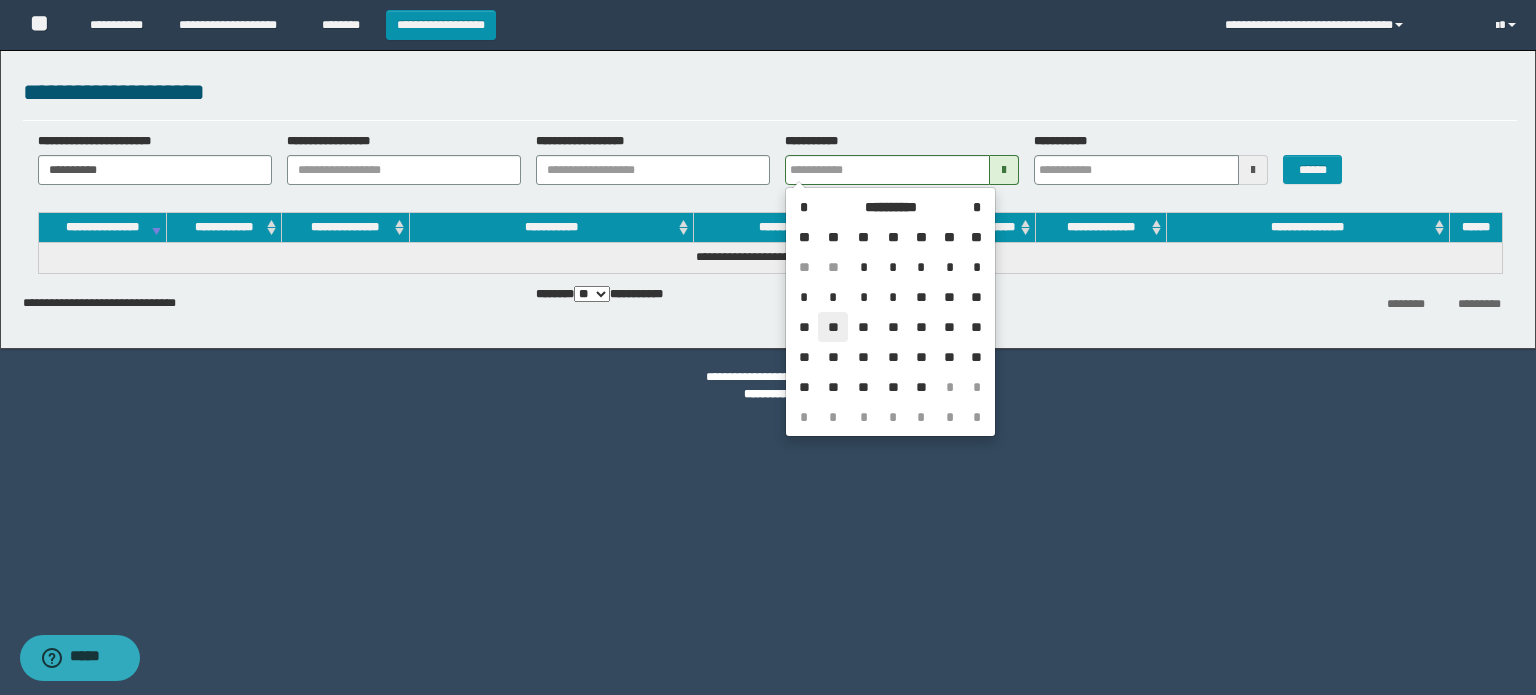 click on "**" at bounding box center (832, 327) 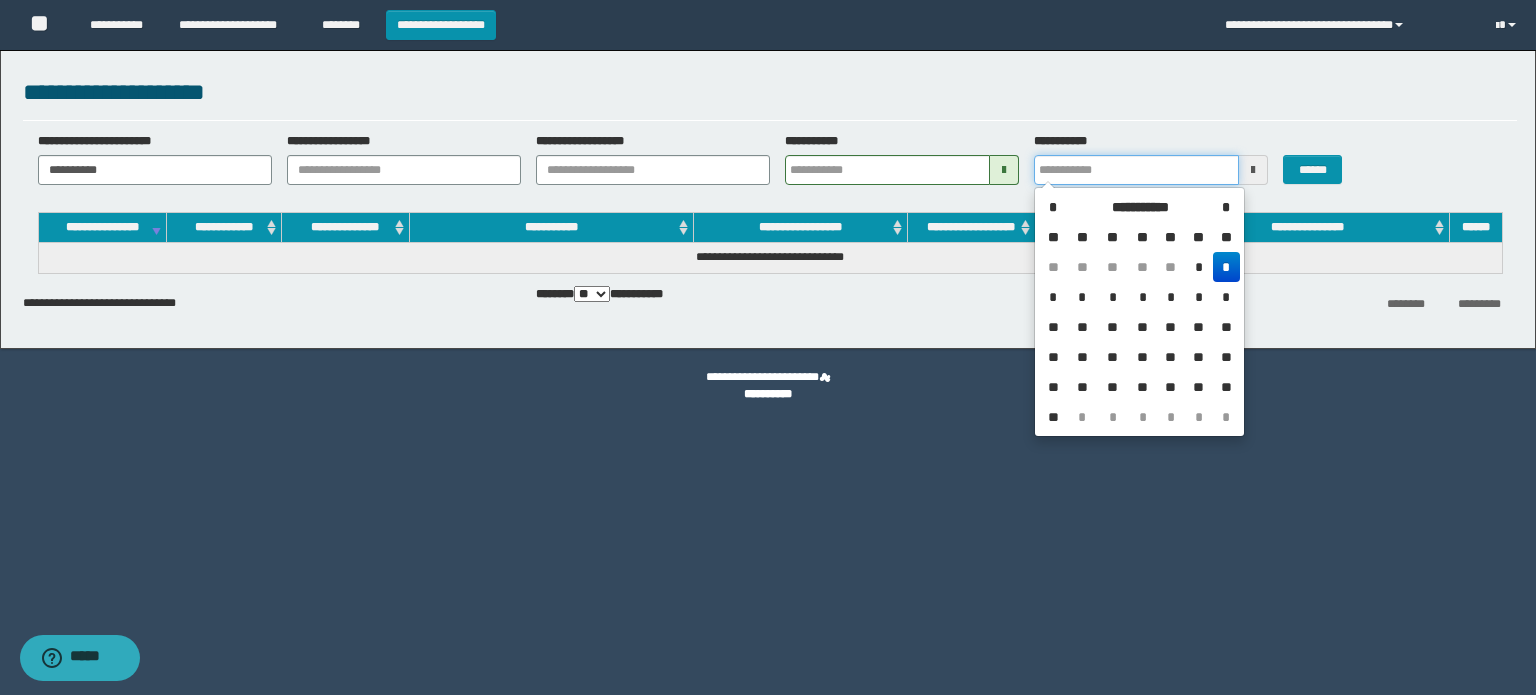 click on "**********" at bounding box center [1136, 170] 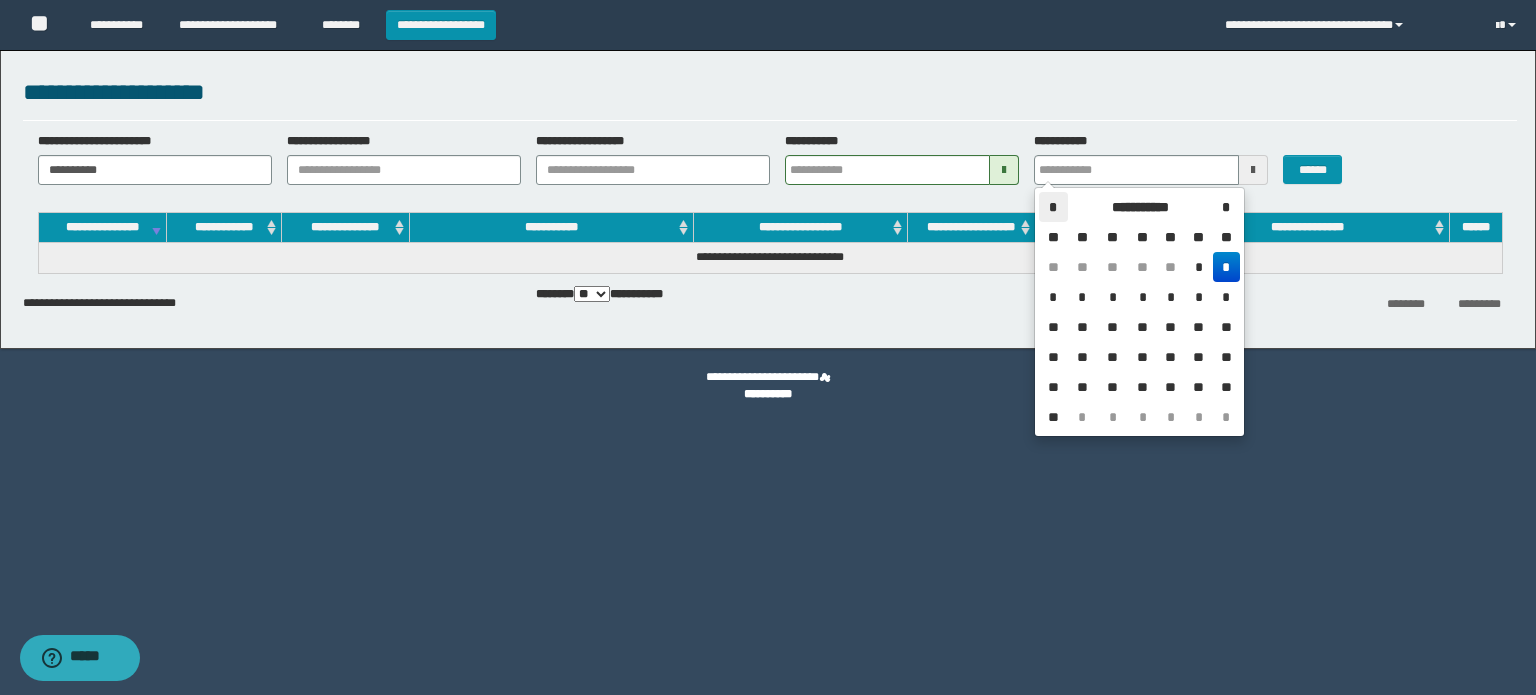 click on "*" at bounding box center [1053, 207] 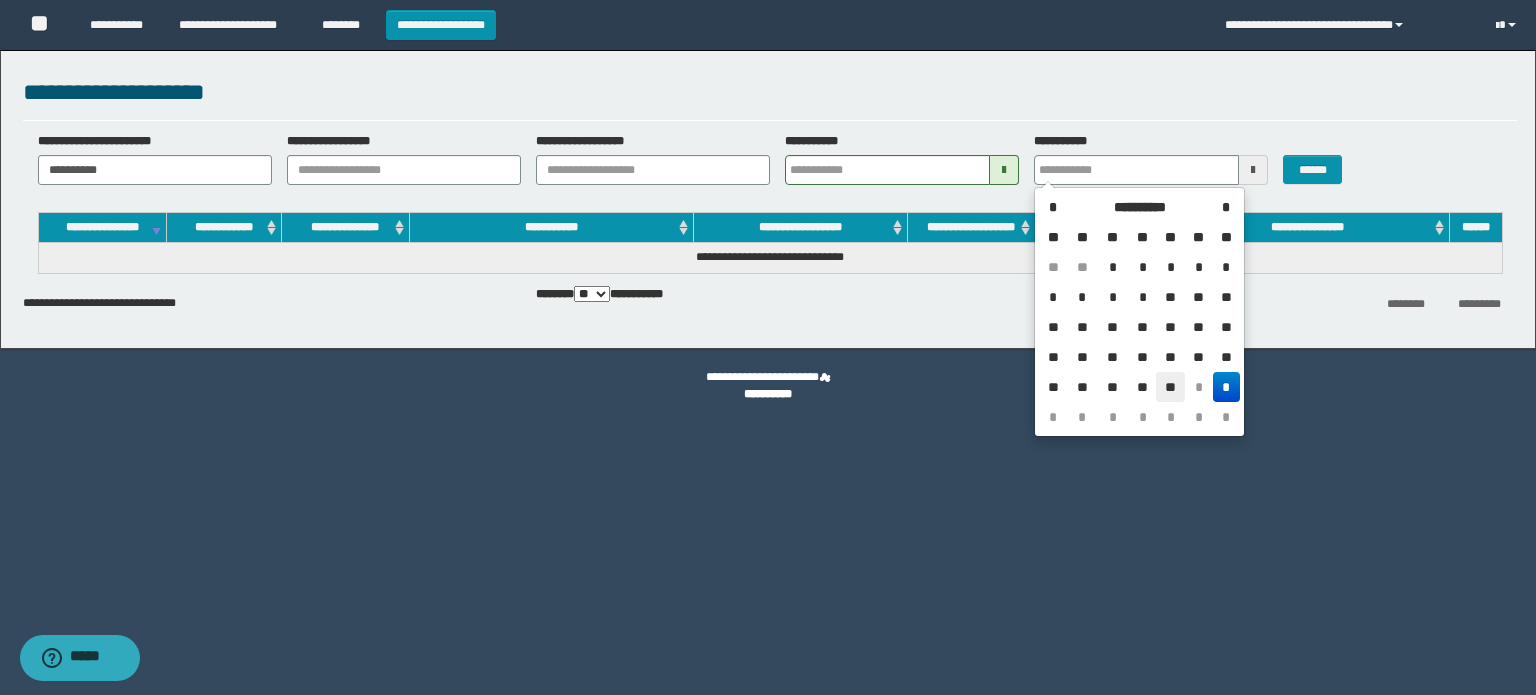 click on "**" at bounding box center (1170, 387) 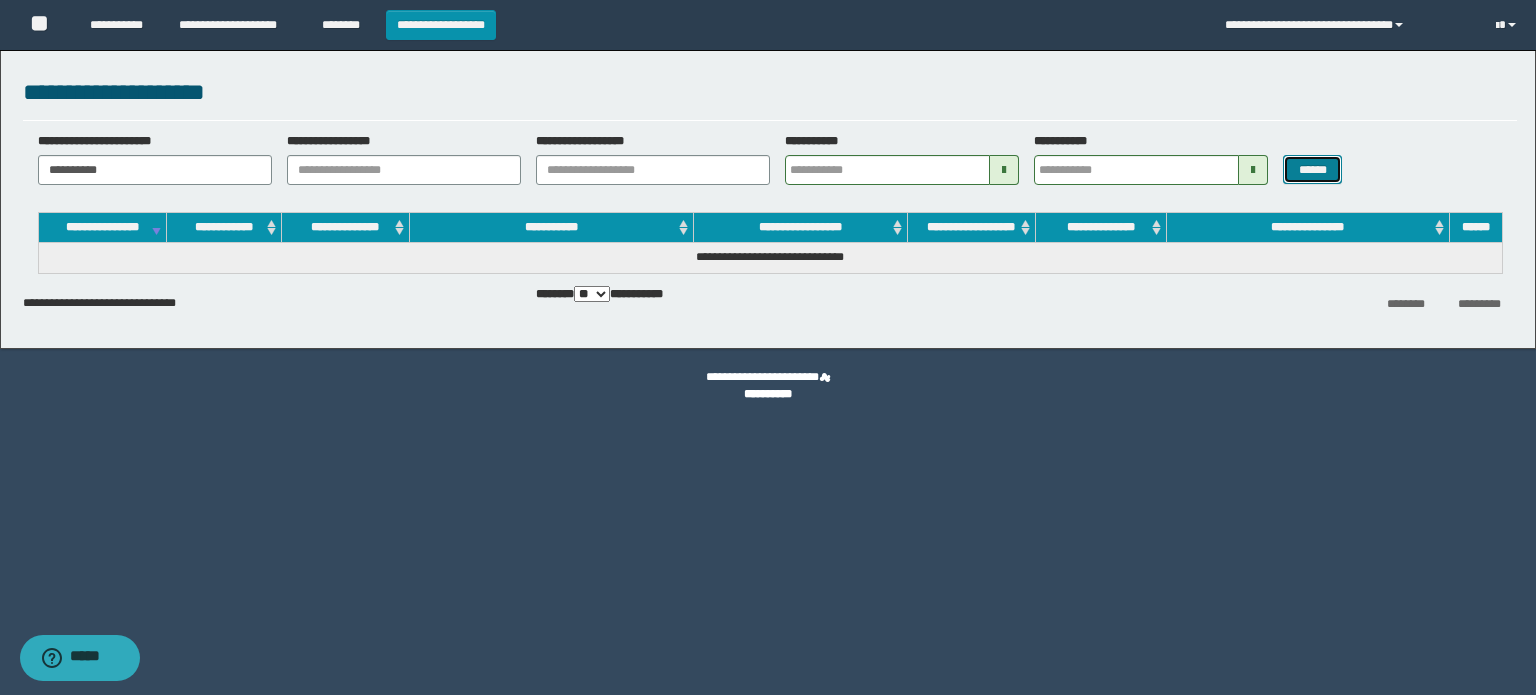 click on "******" at bounding box center [1312, 170] 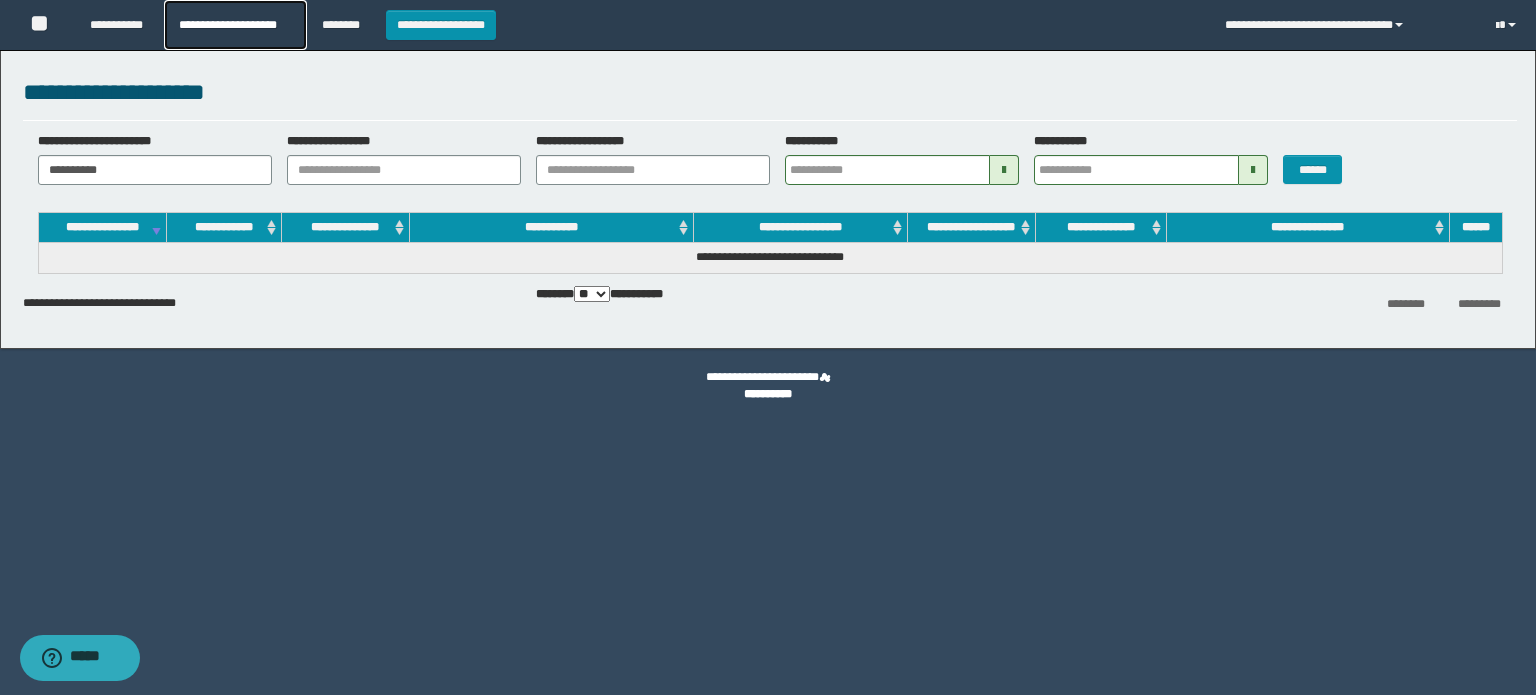 click on "**********" at bounding box center (235, 25) 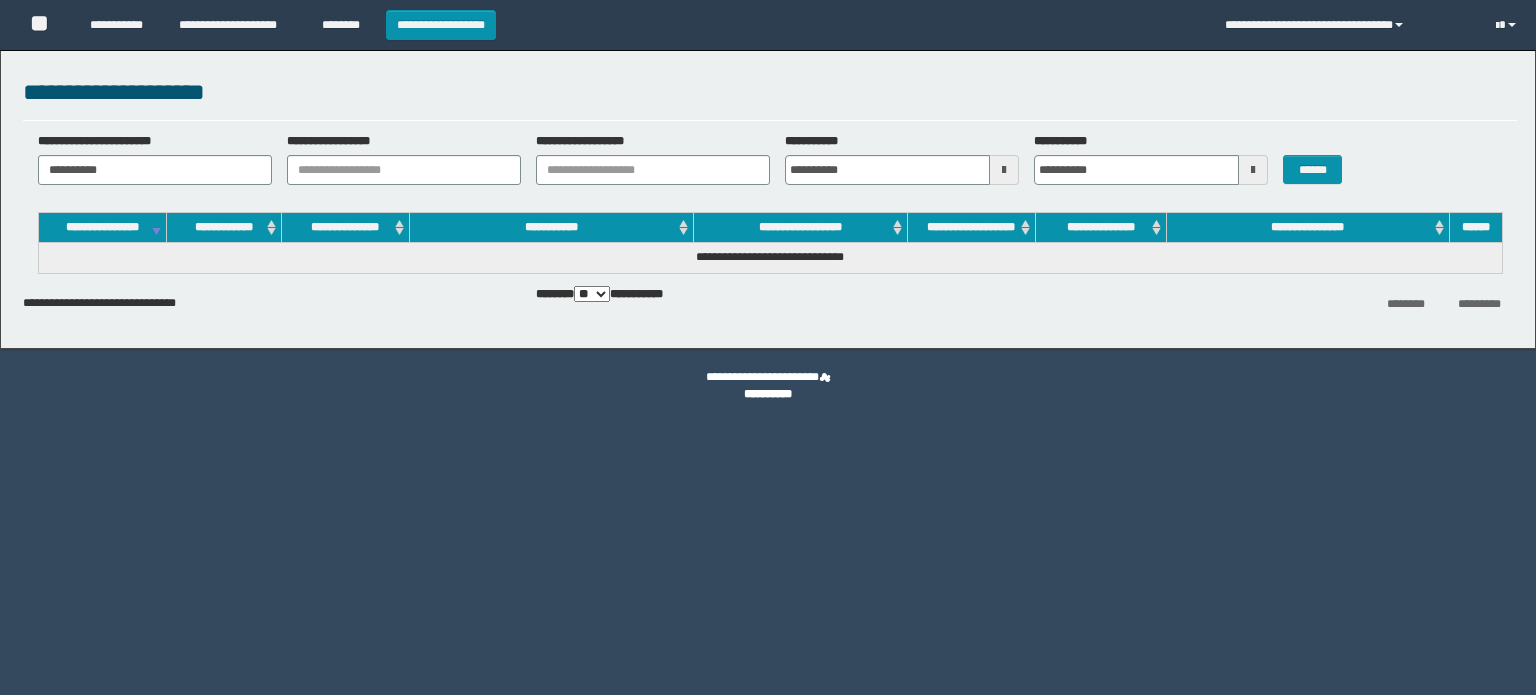 scroll, scrollTop: 0, scrollLeft: 0, axis: both 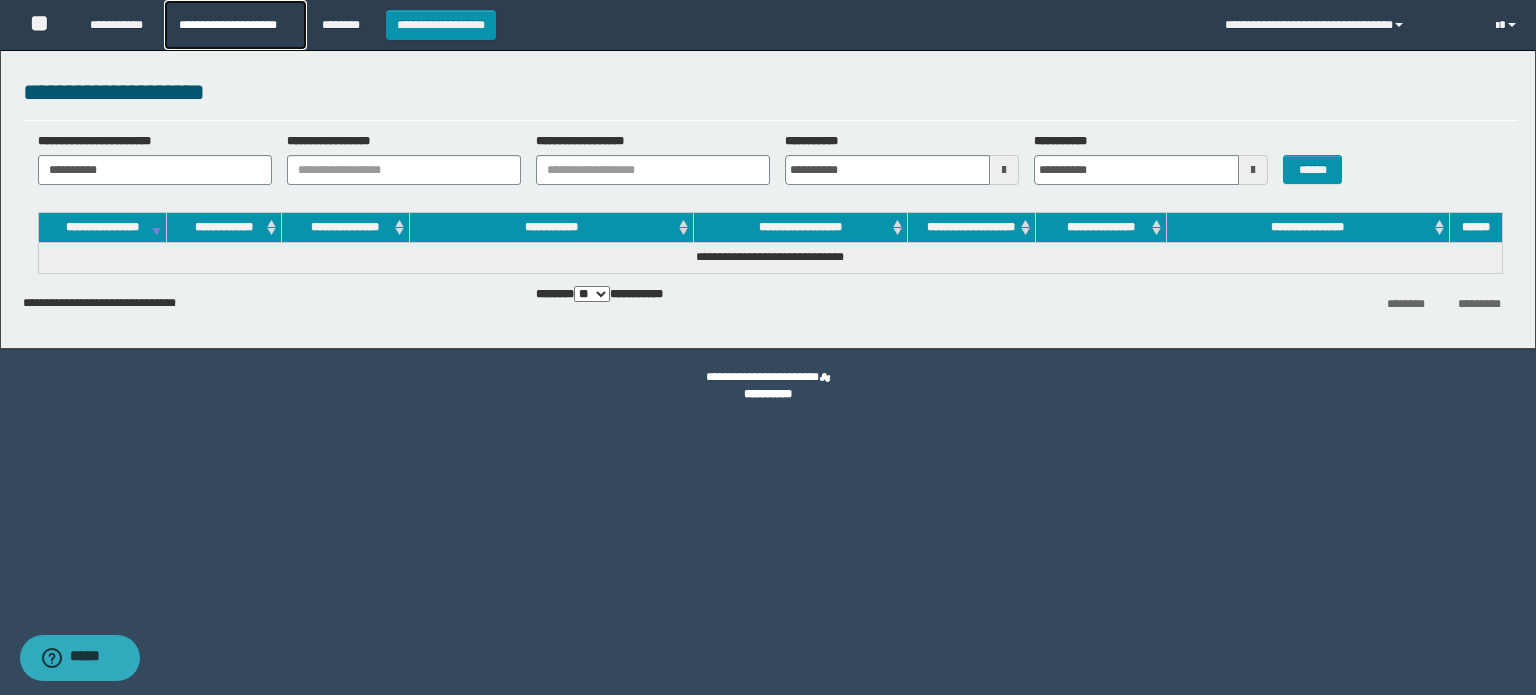 click on "**********" at bounding box center (235, 25) 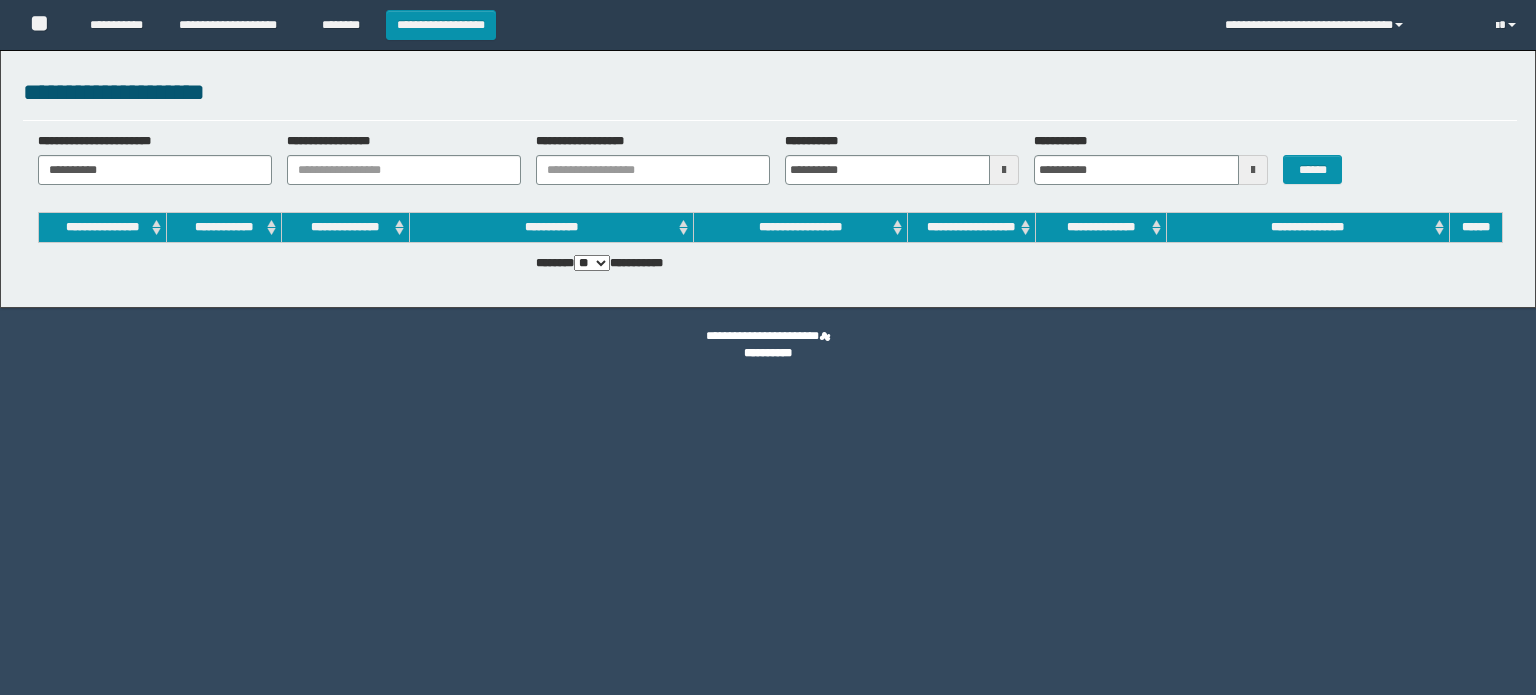 scroll, scrollTop: 0, scrollLeft: 0, axis: both 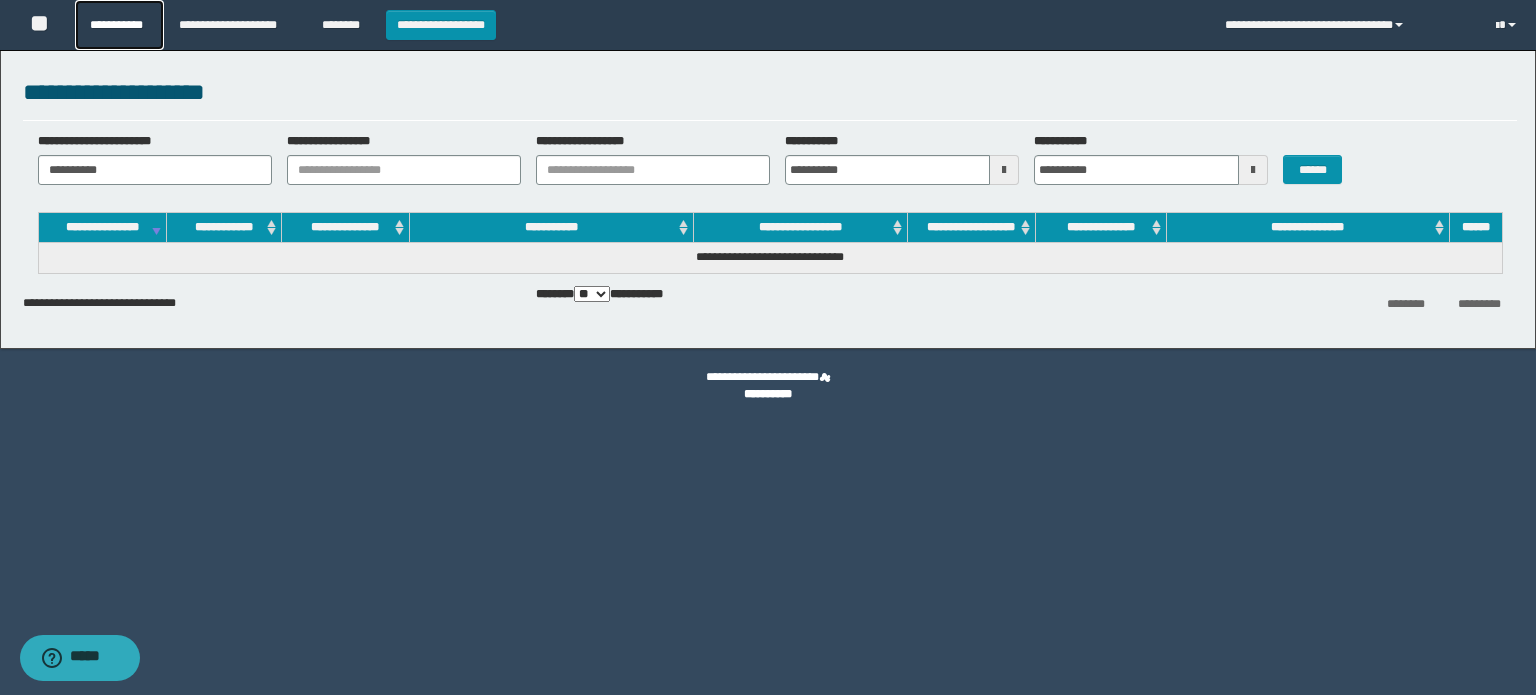click on "**********" at bounding box center (119, 25) 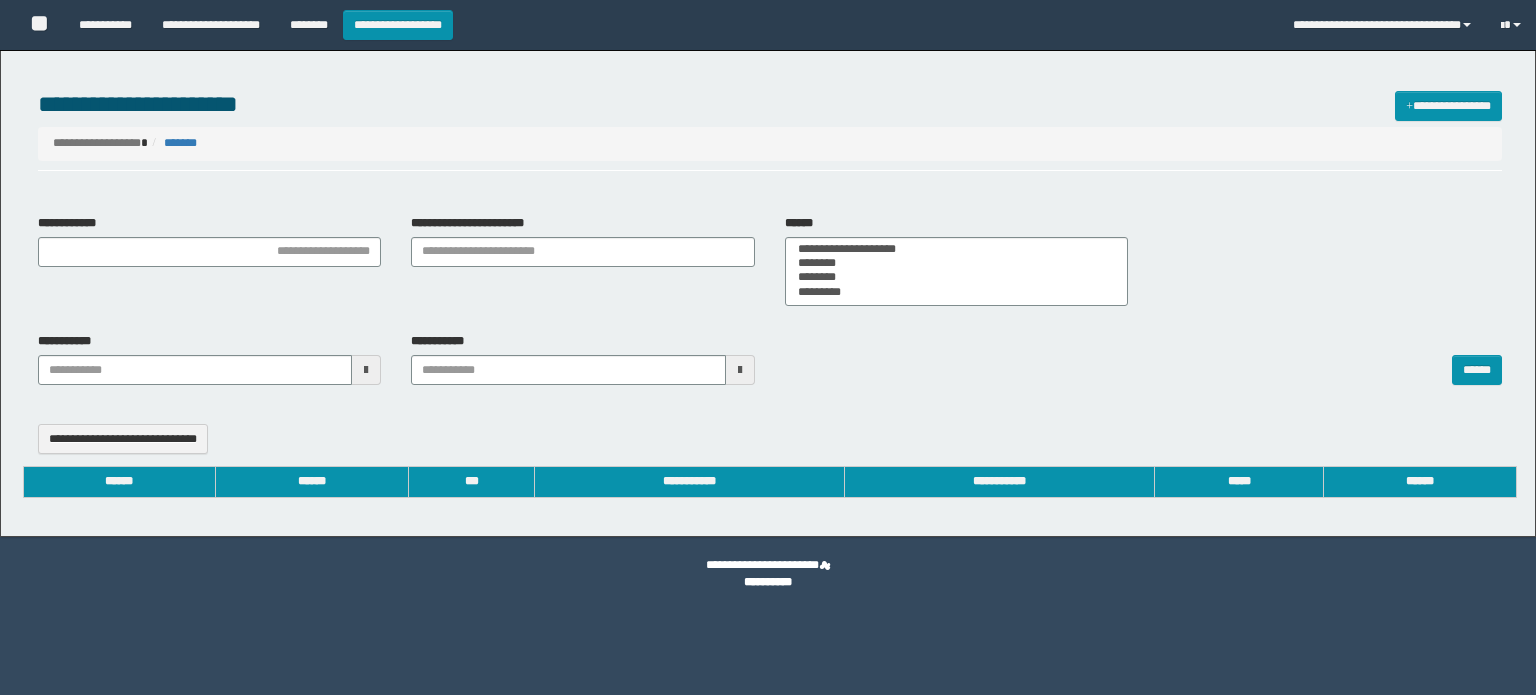 select 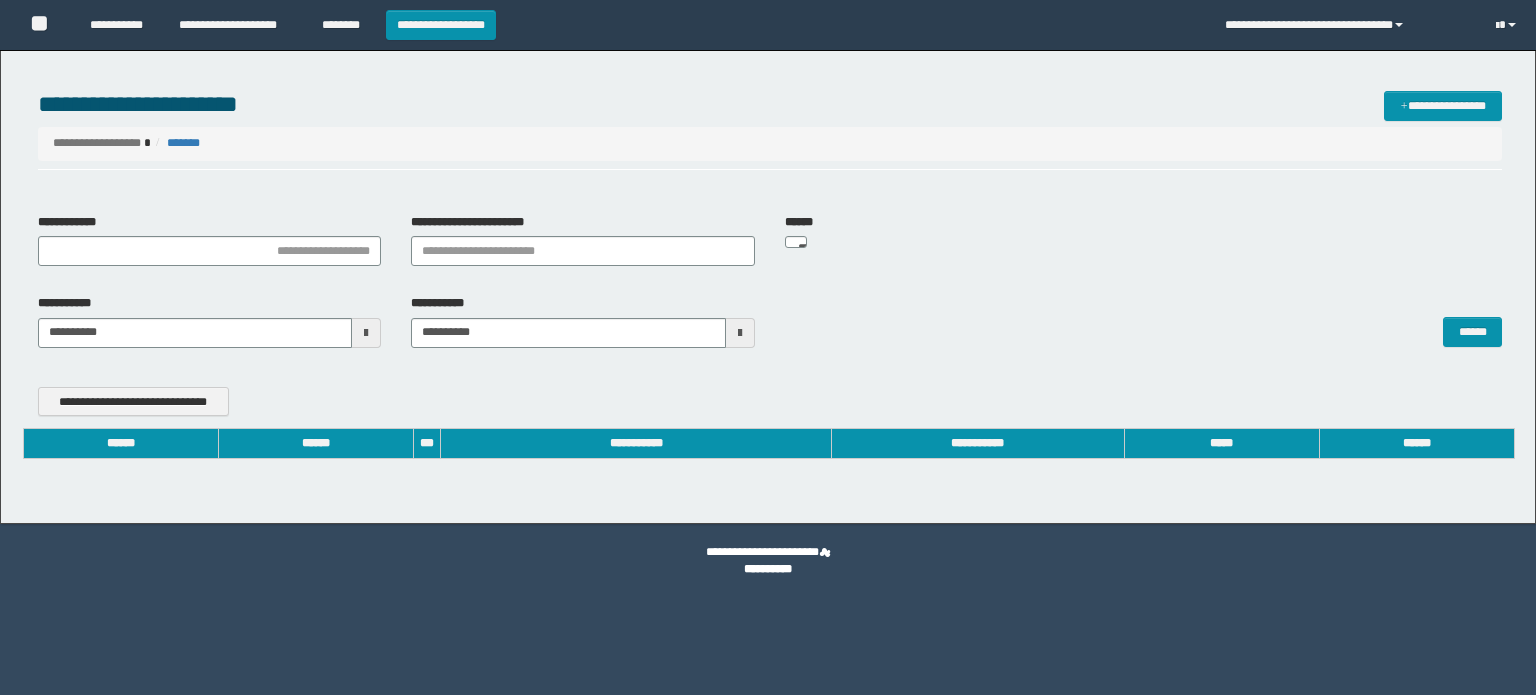 scroll, scrollTop: 0, scrollLeft: 0, axis: both 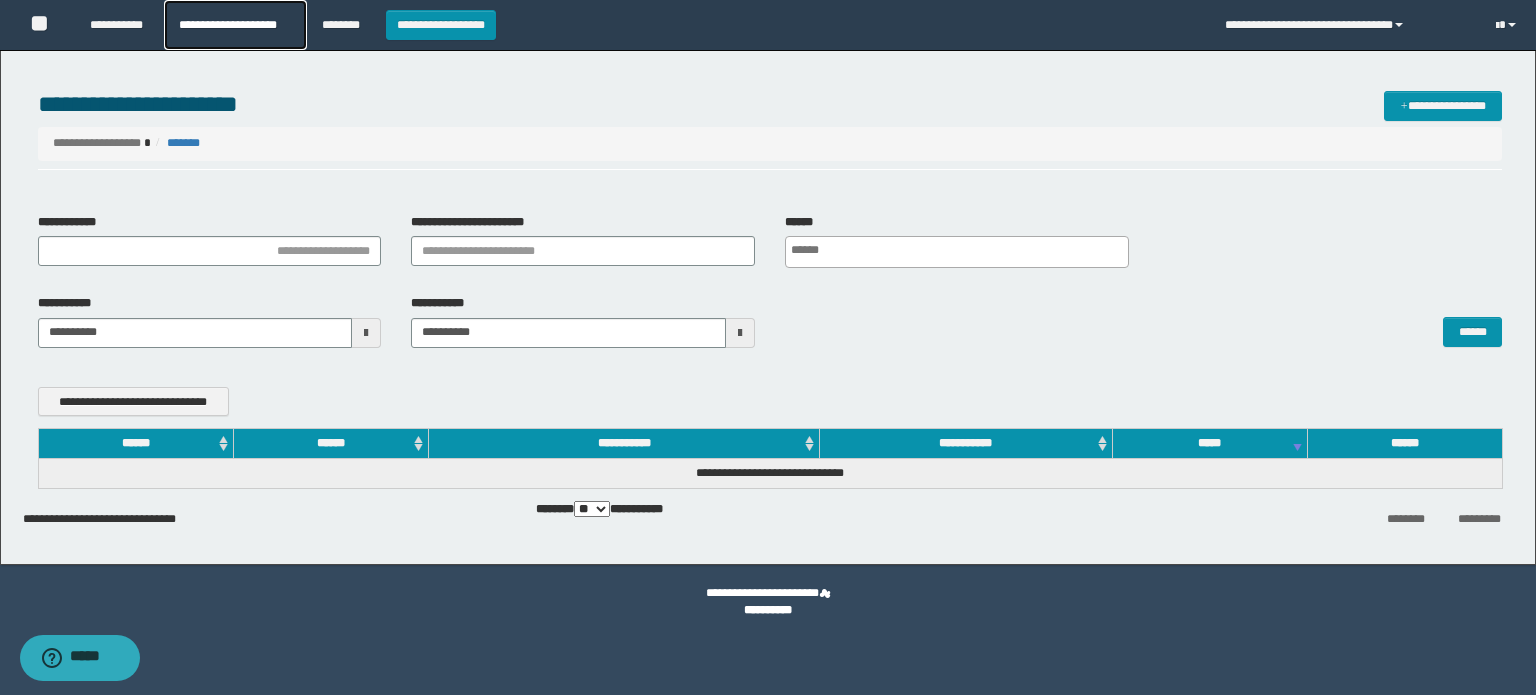 click on "**********" at bounding box center (235, 25) 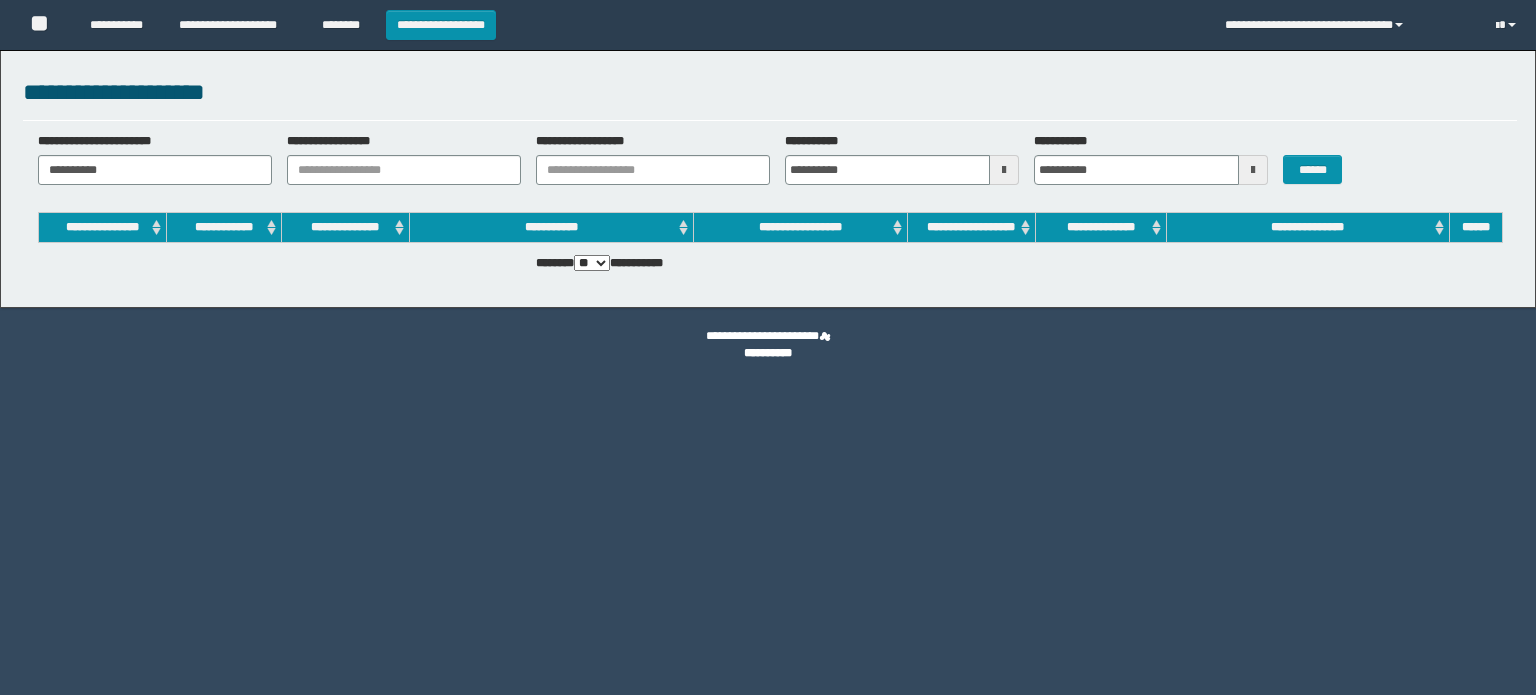scroll, scrollTop: 0, scrollLeft: 0, axis: both 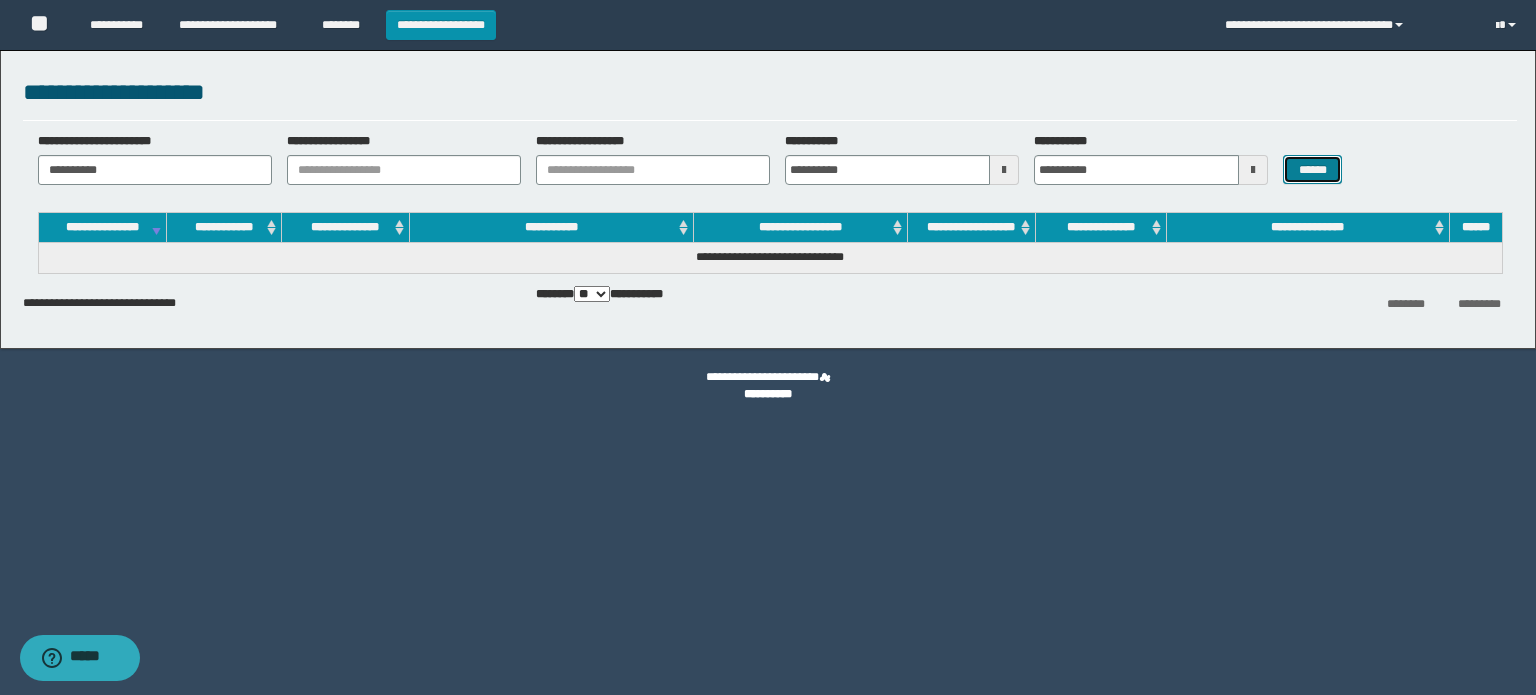 click on "******" at bounding box center (1312, 170) 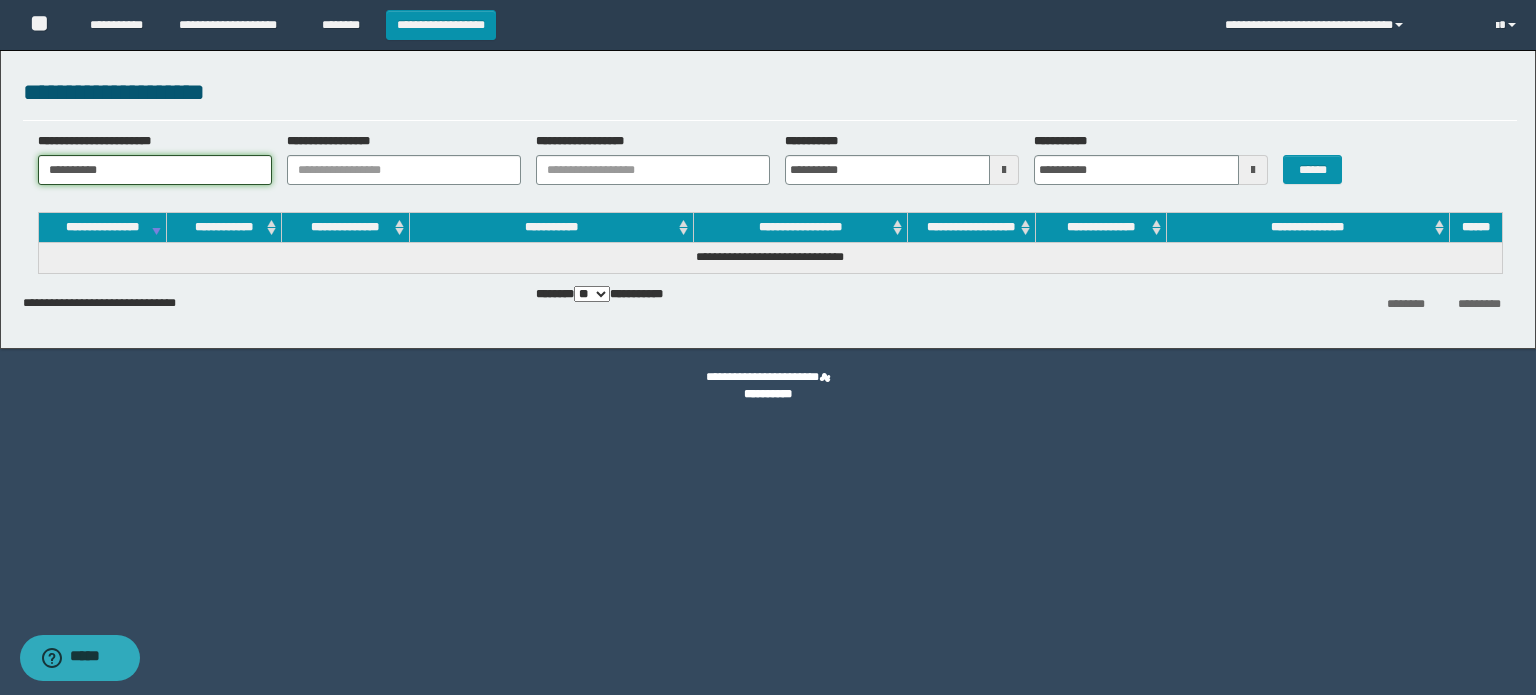 drag, startPoint x: 164, startPoint y: 171, endPoint x: 0, endPoint y: 179, distance: 164.195 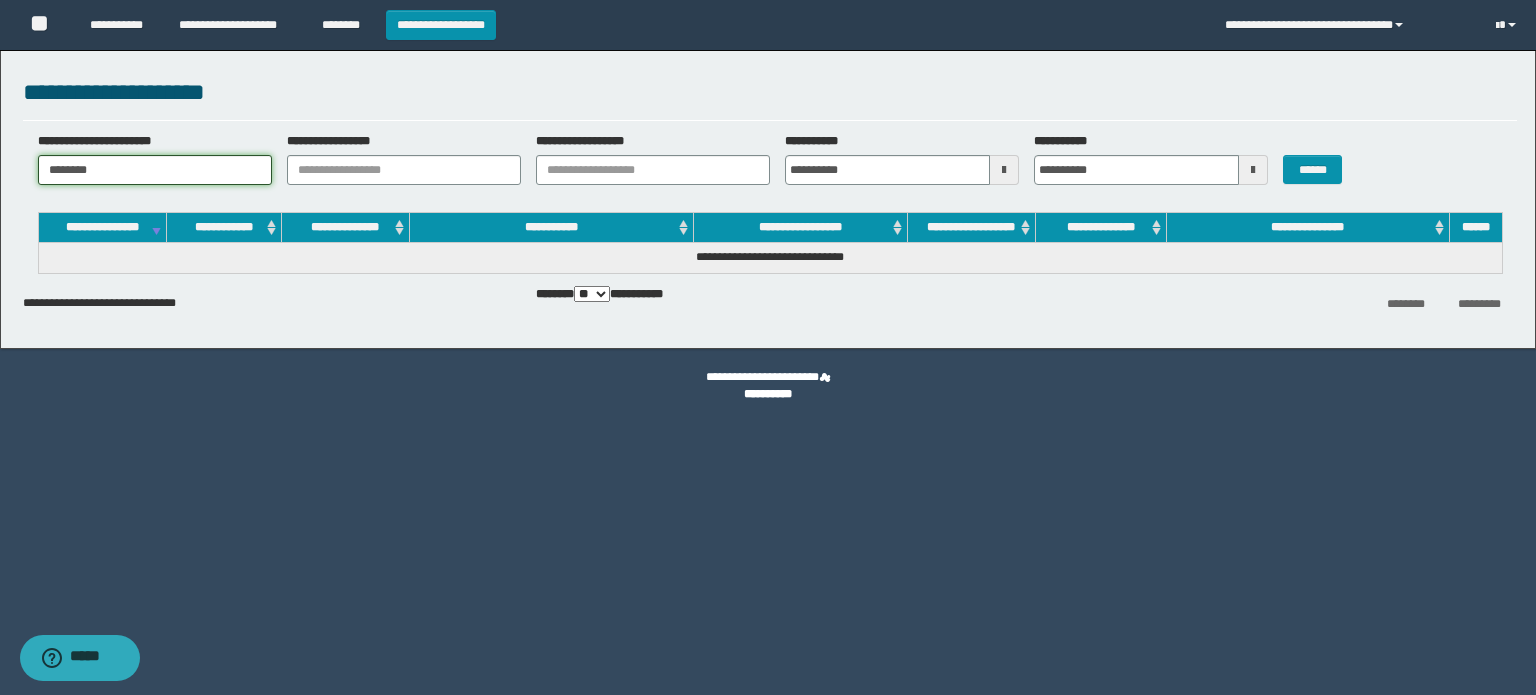 type on "********" 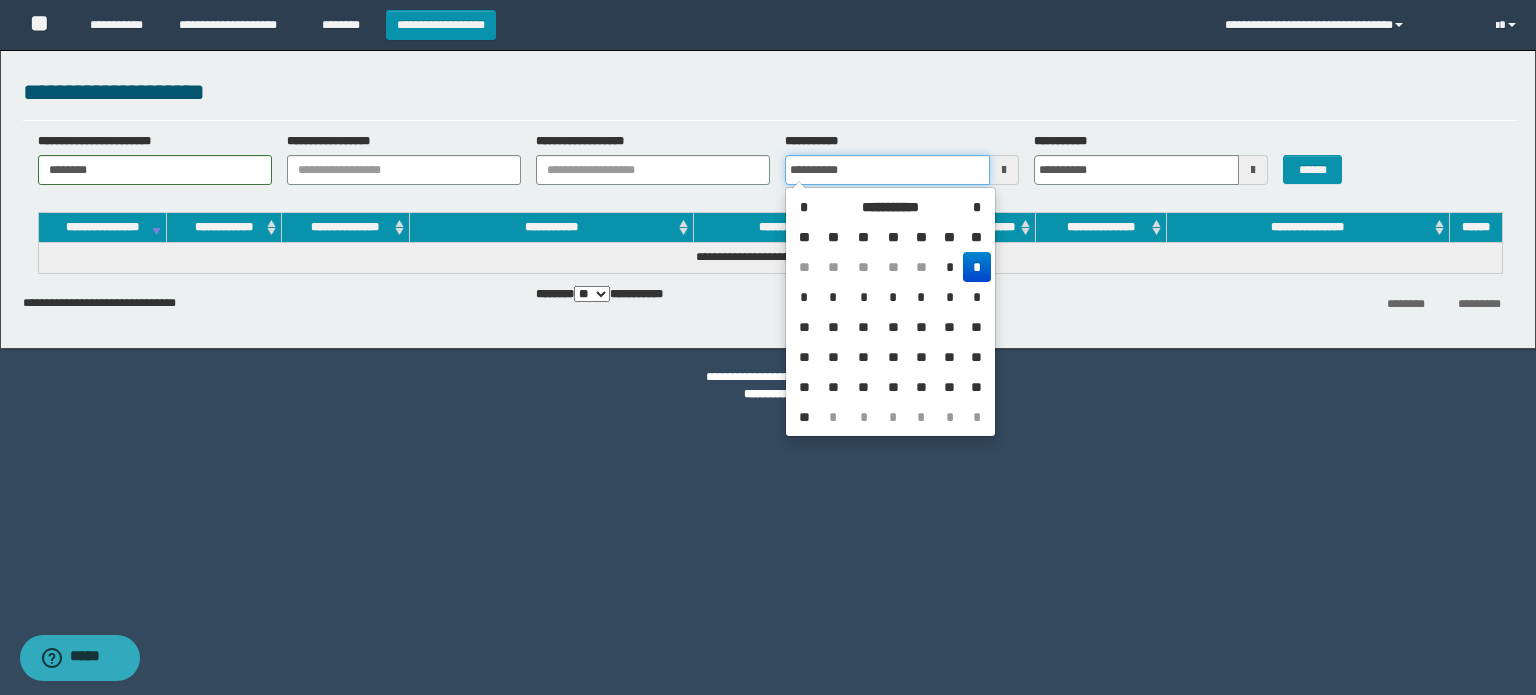 click on "**********" at bounding box center (887, 170) 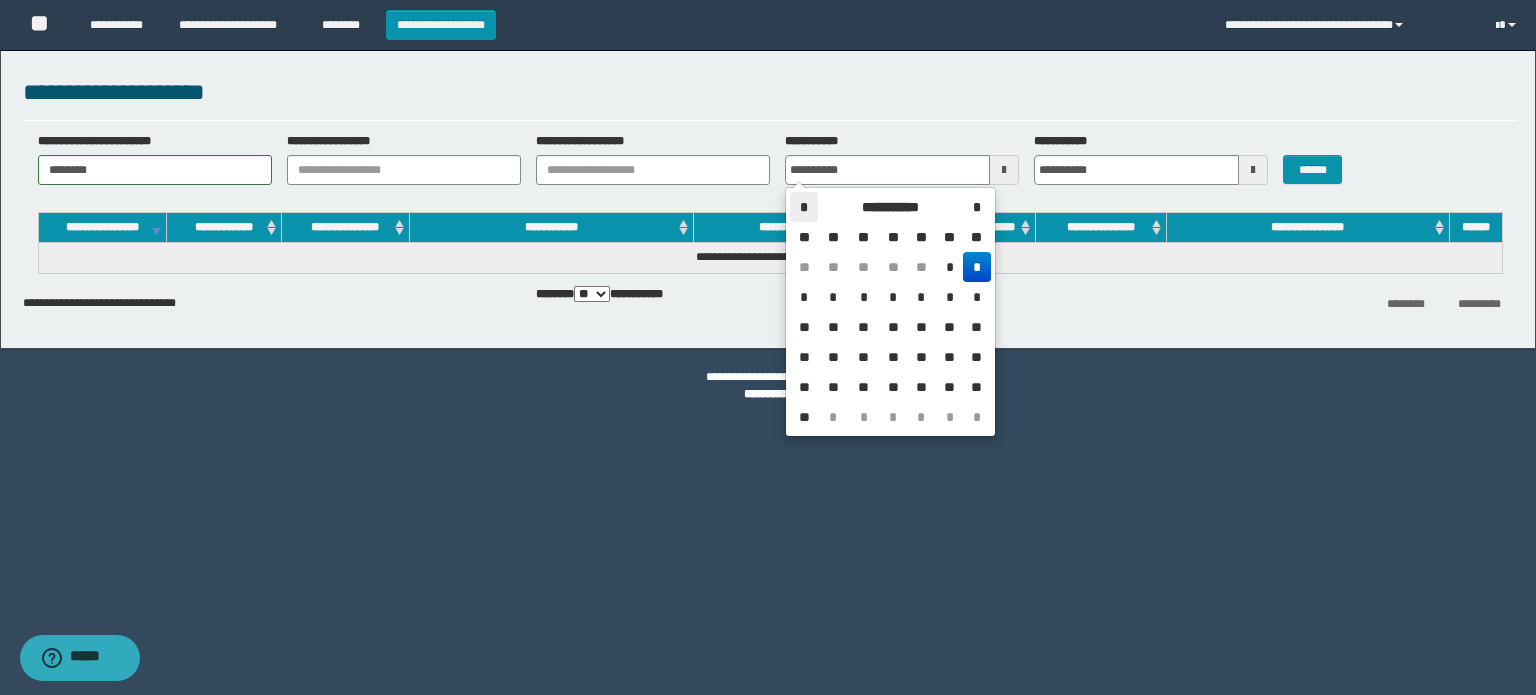 click on "*" at bounding box center (804, 207) 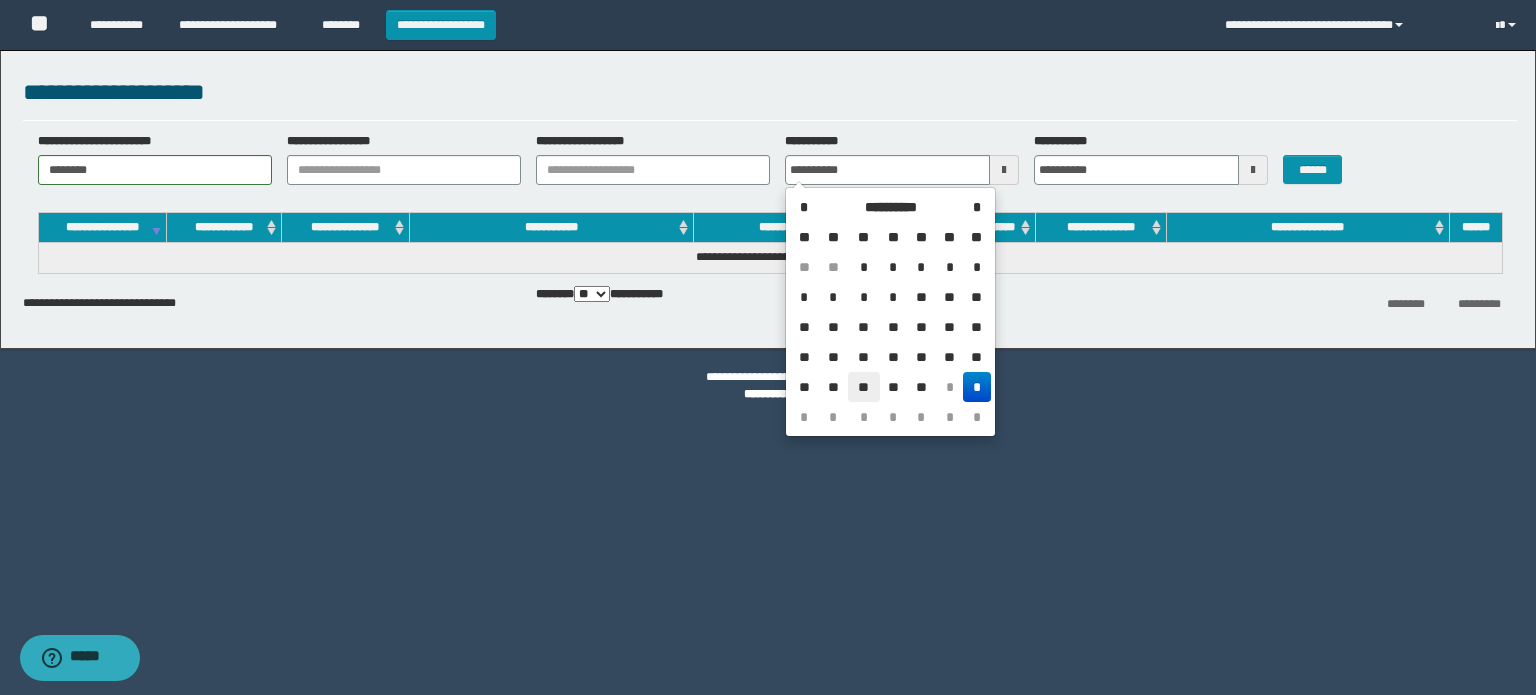 click on "**" at bounding box center [864, 387] 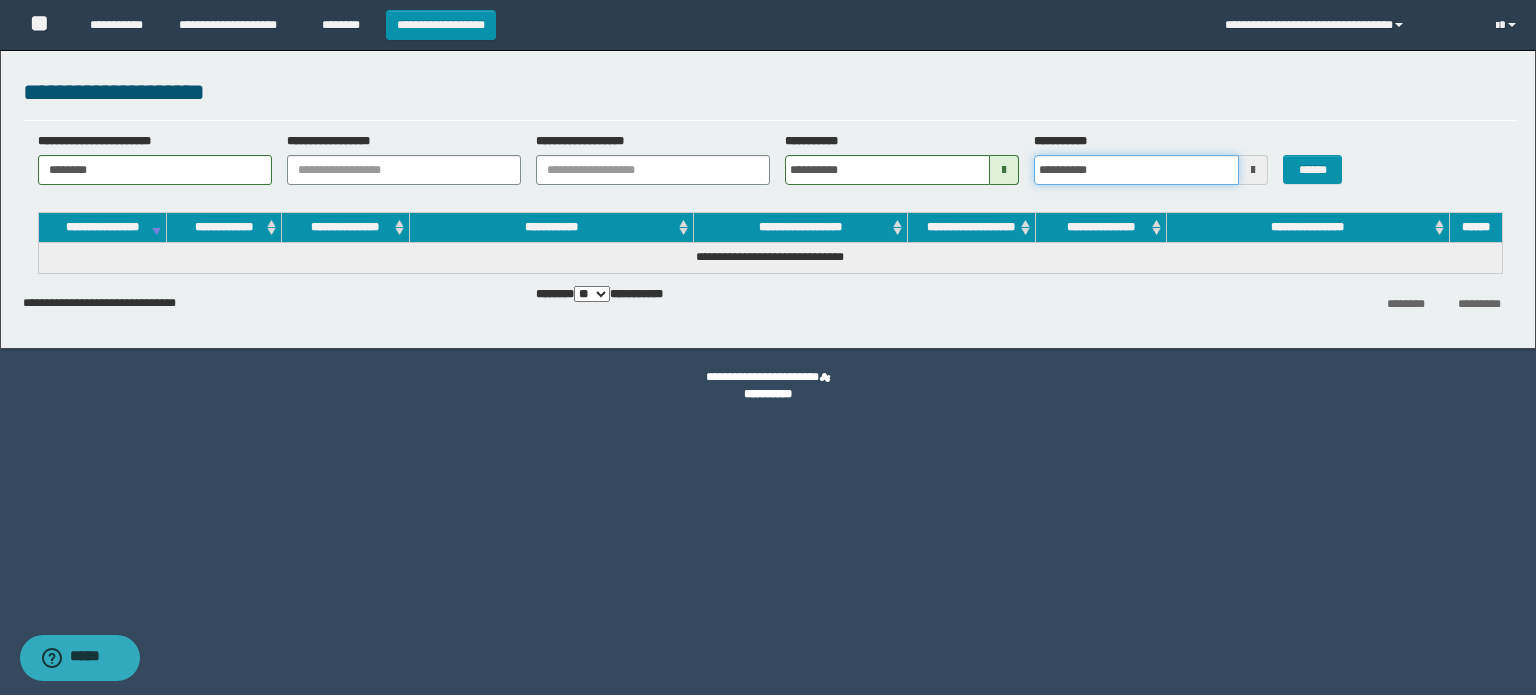 click on "**********" at bounding box center (1136, 170) 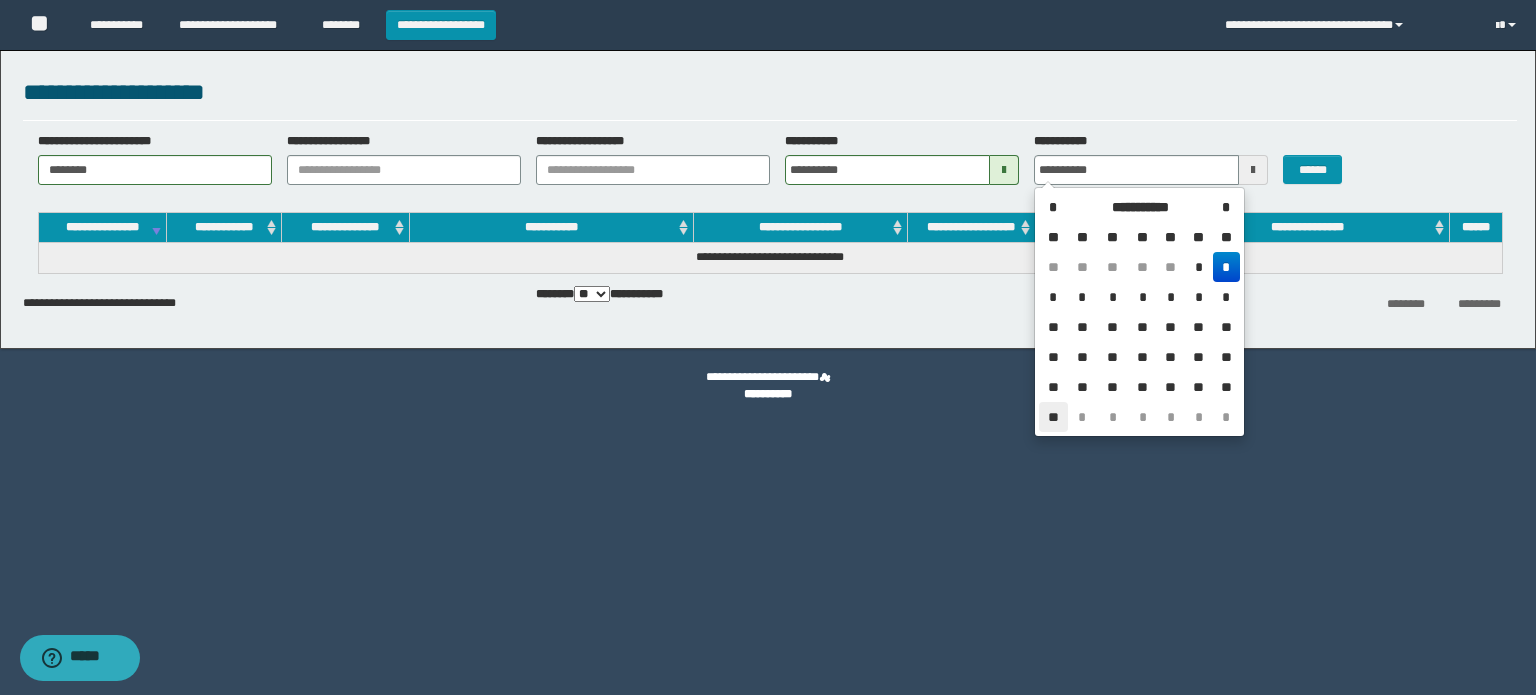 click on "**" at bounding box center (1053, 417) 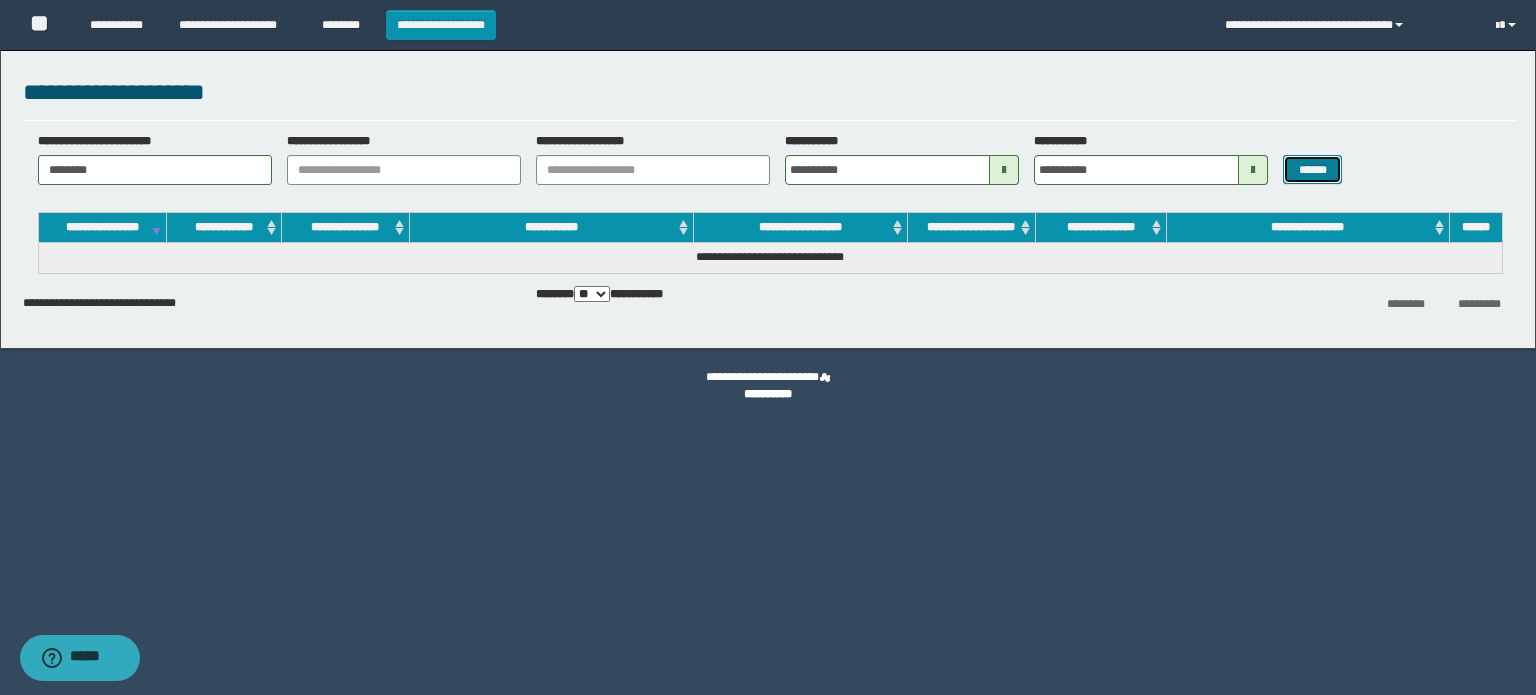 click on "******" at bounding box center (1312, 170) 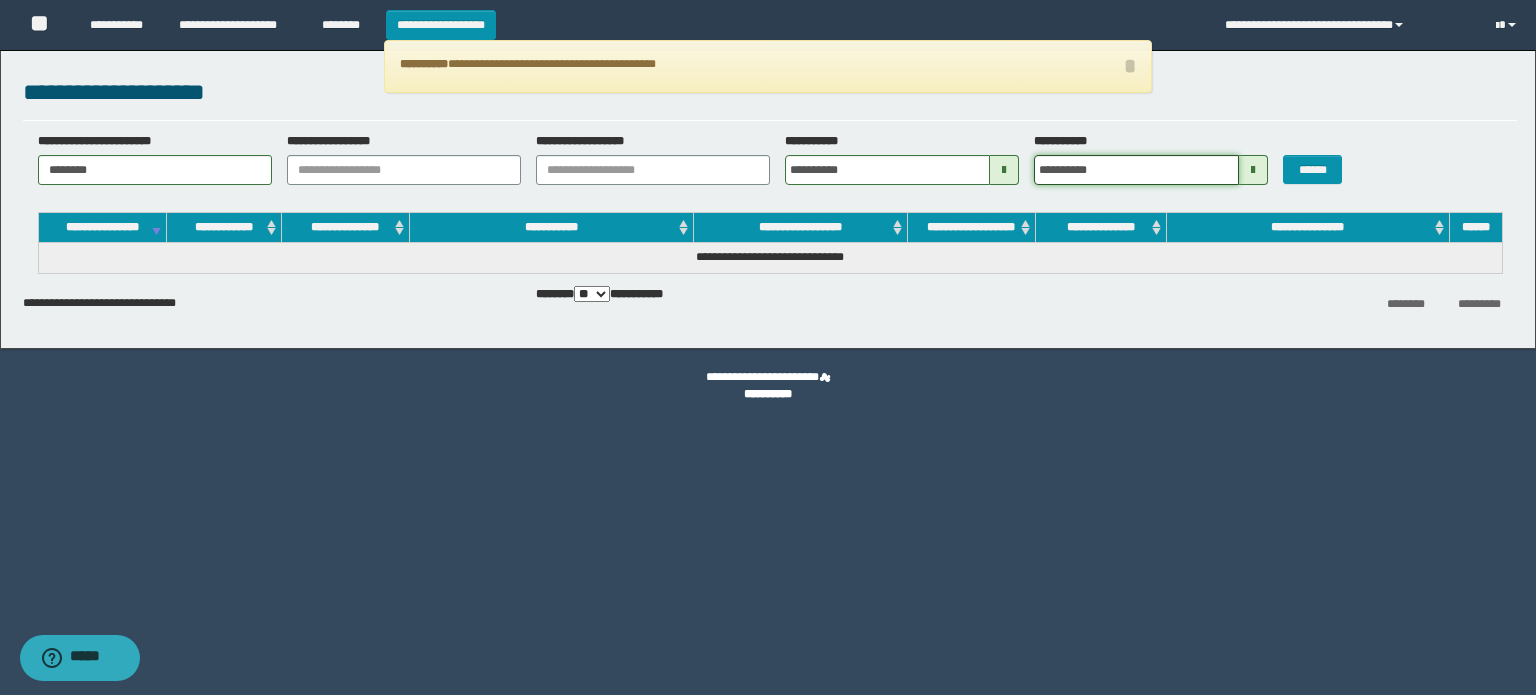 click on "**********" at bounding box center [1136, 170] 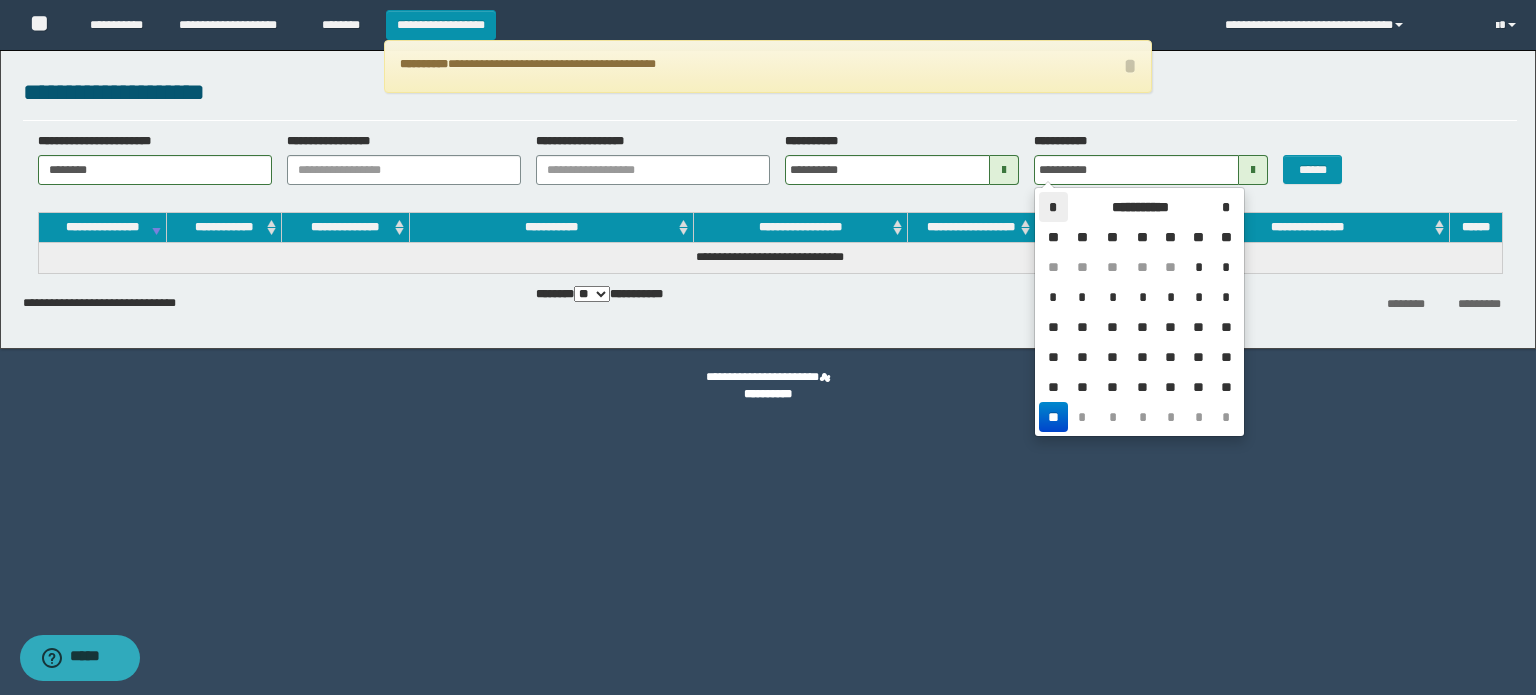 click on "*" at bounding box center (1053, 207) 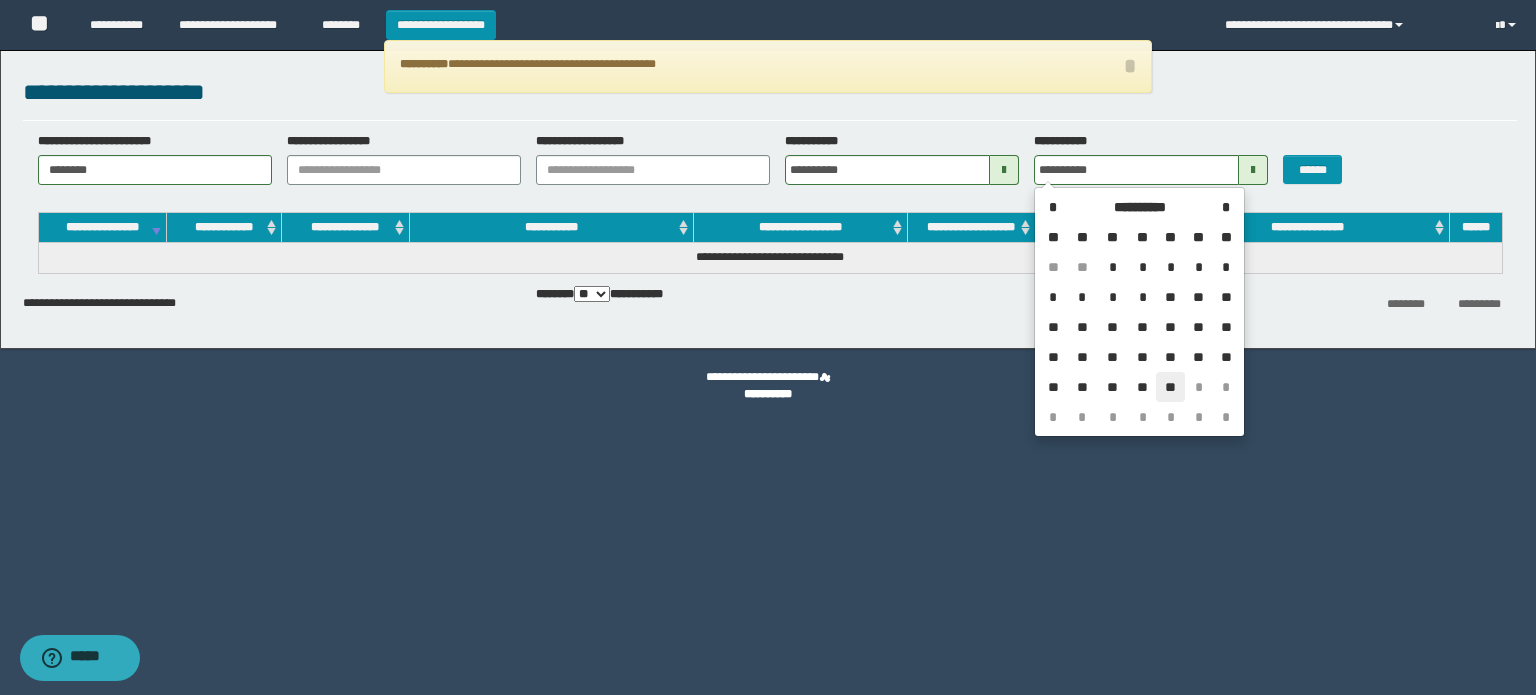 click on "**" at bounding box center [1170, 387] 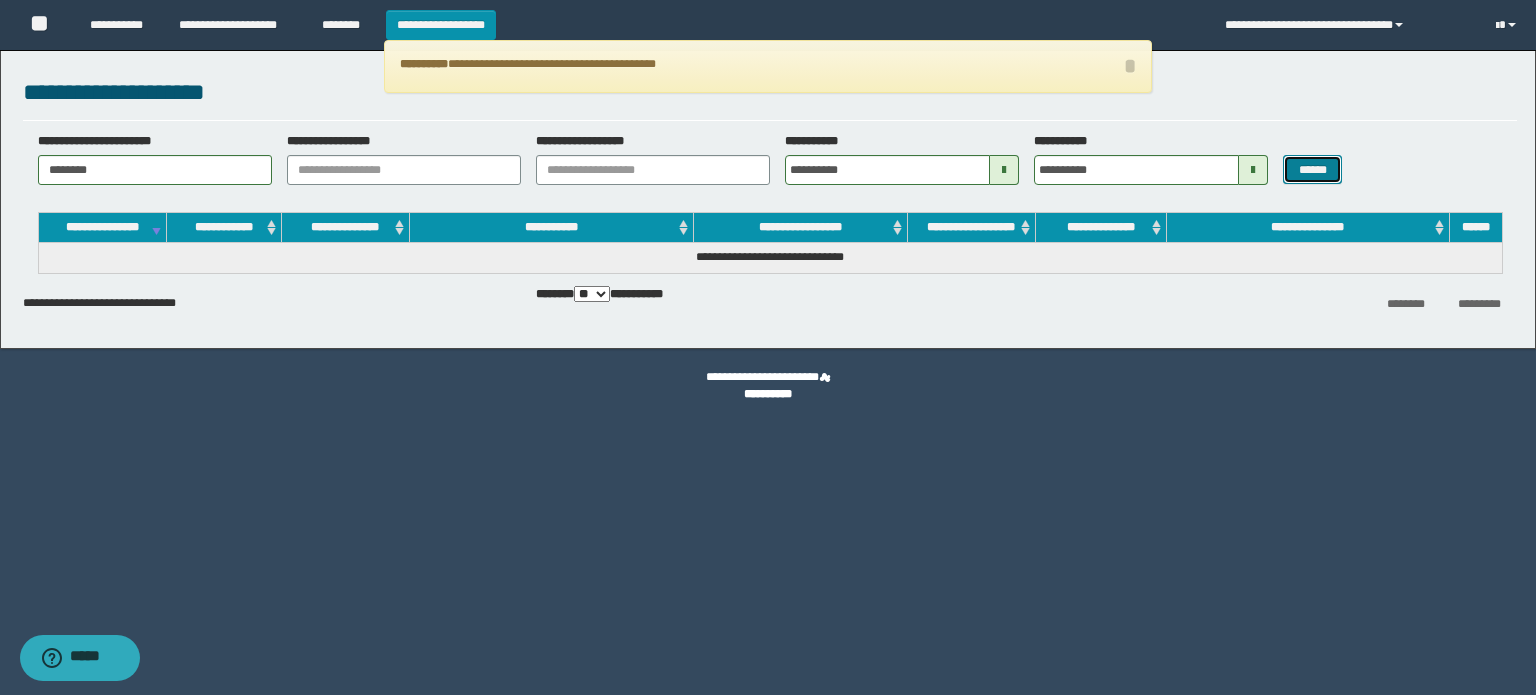 click on "******" at bounding box center [1312, 170] 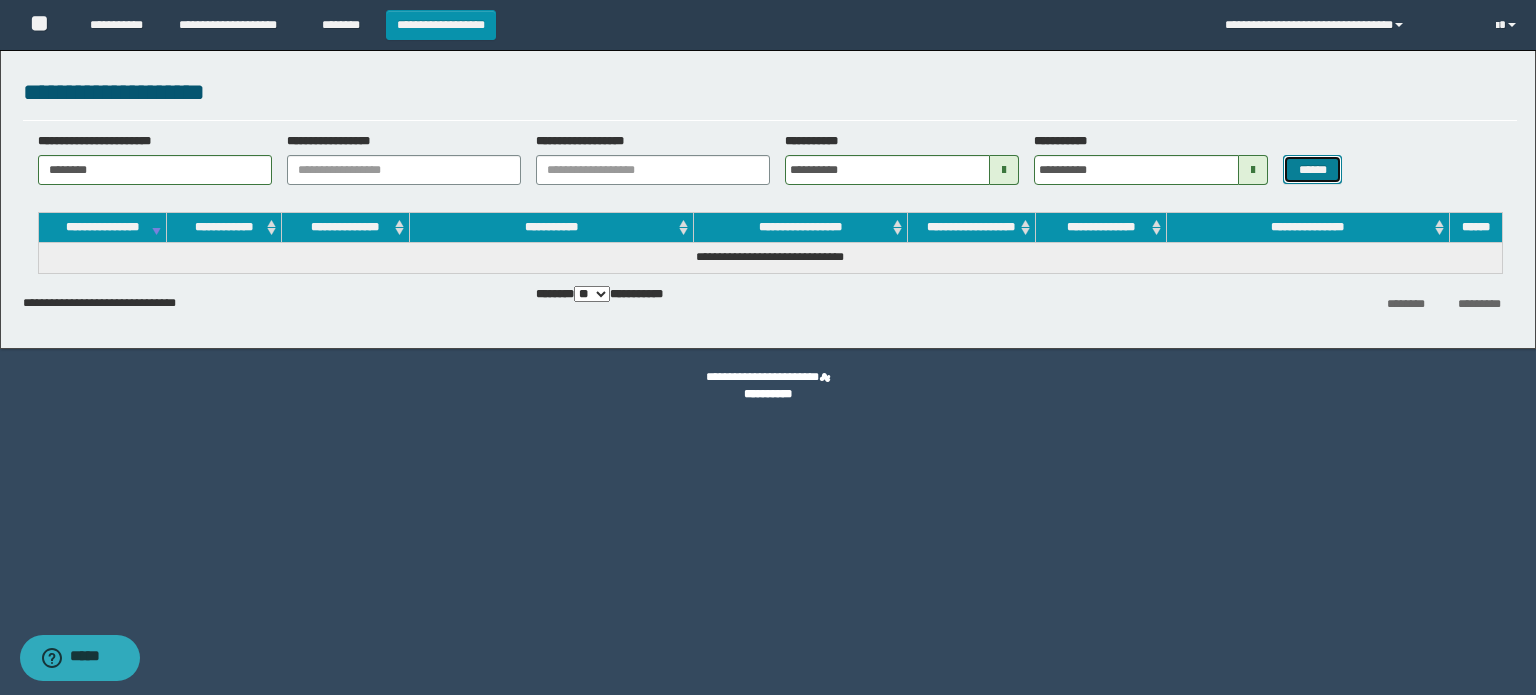 click on "******" at bounding box center (1312, 170) 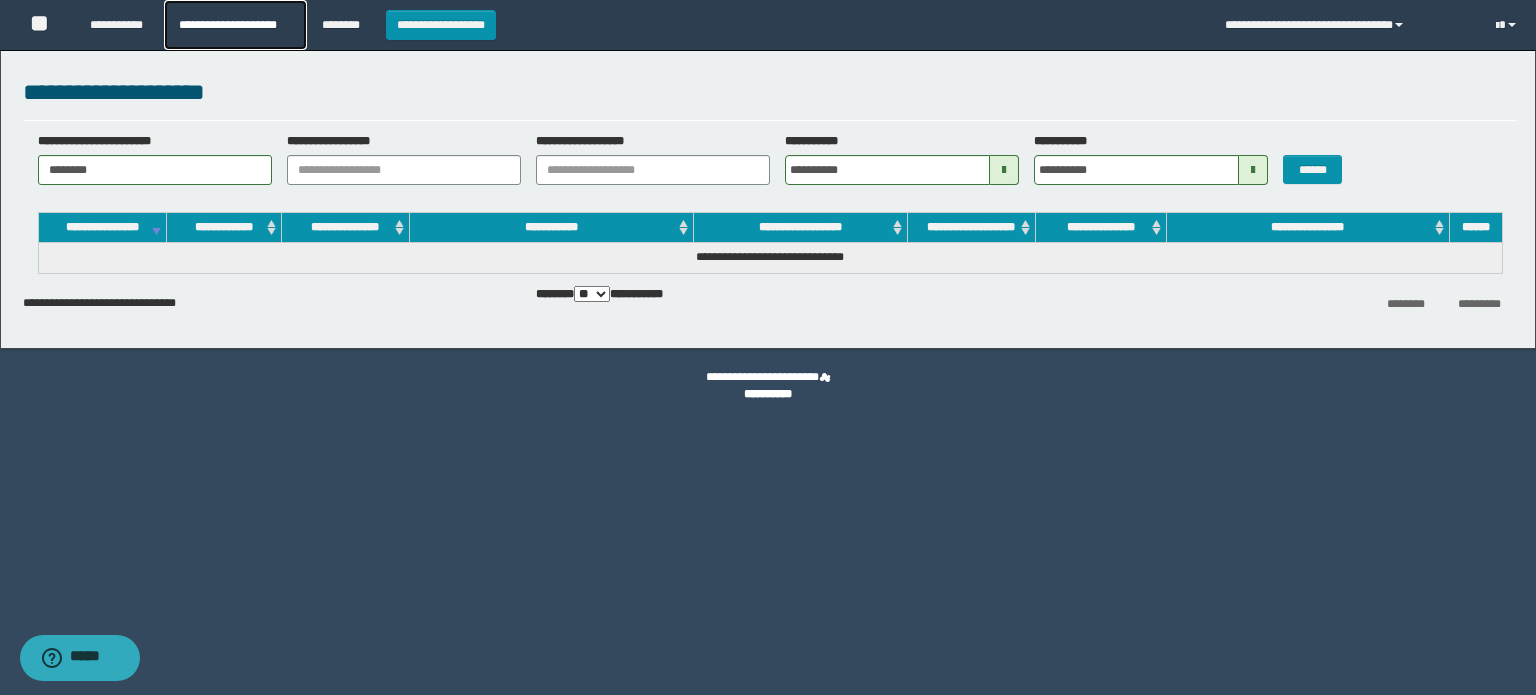 click on "**********" at bounding box center [235, 25] 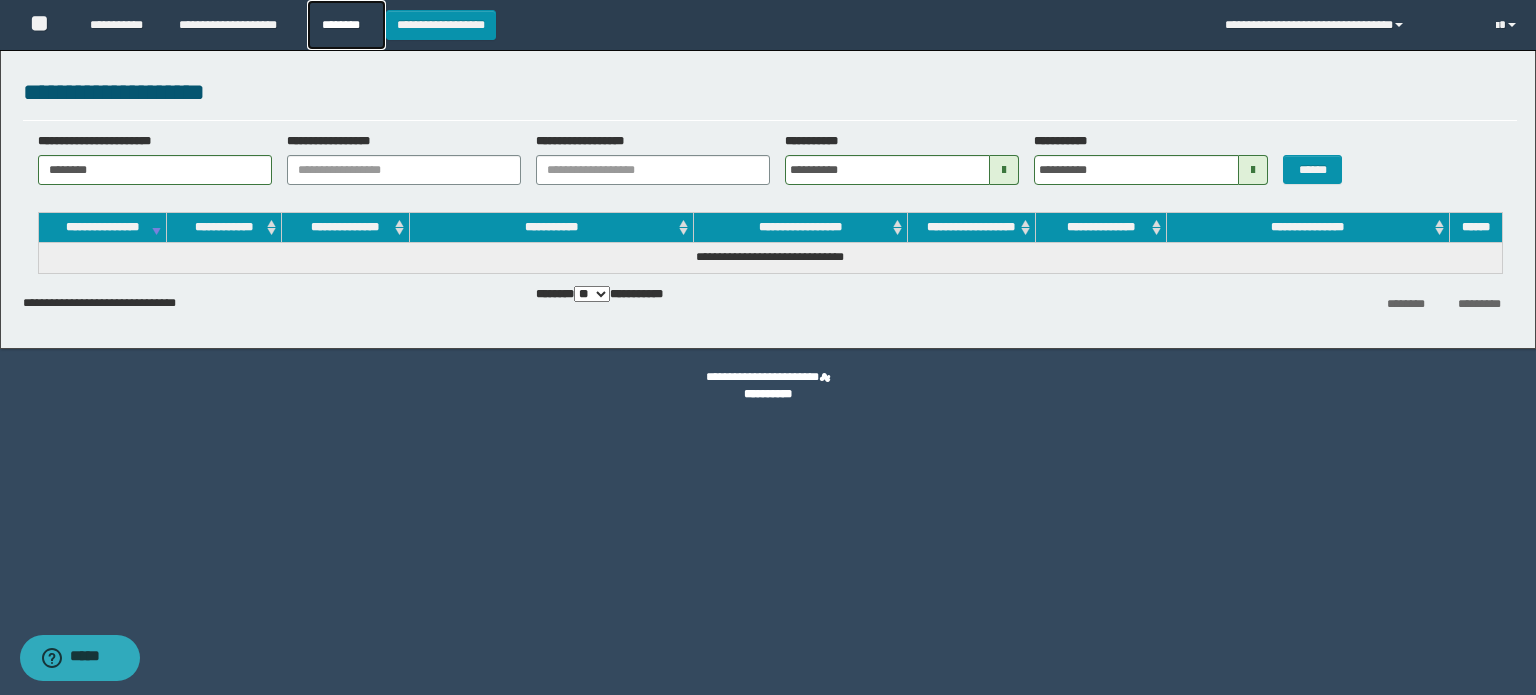 click on "********" at bounding box center [346, 25] 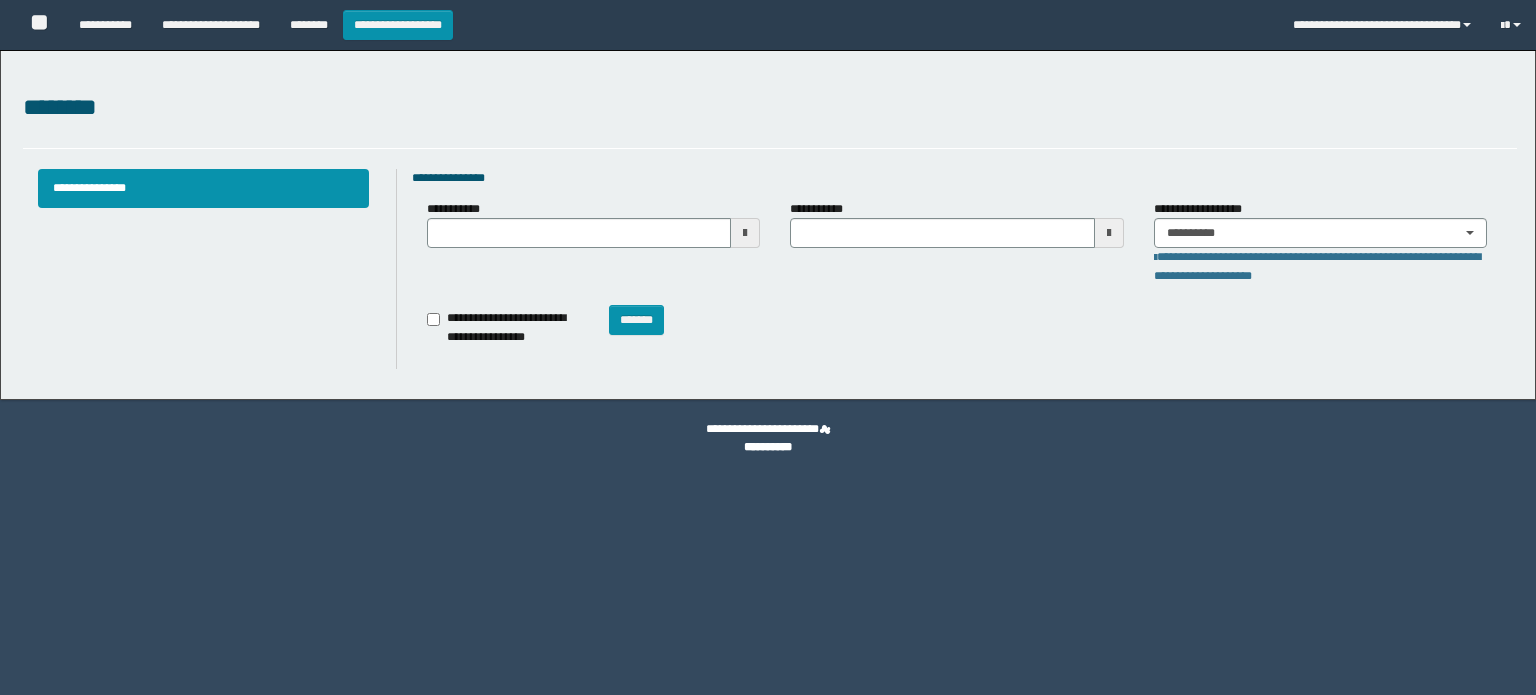 scroll, scrollTop: 0, scrollLeft: 0, axis: both 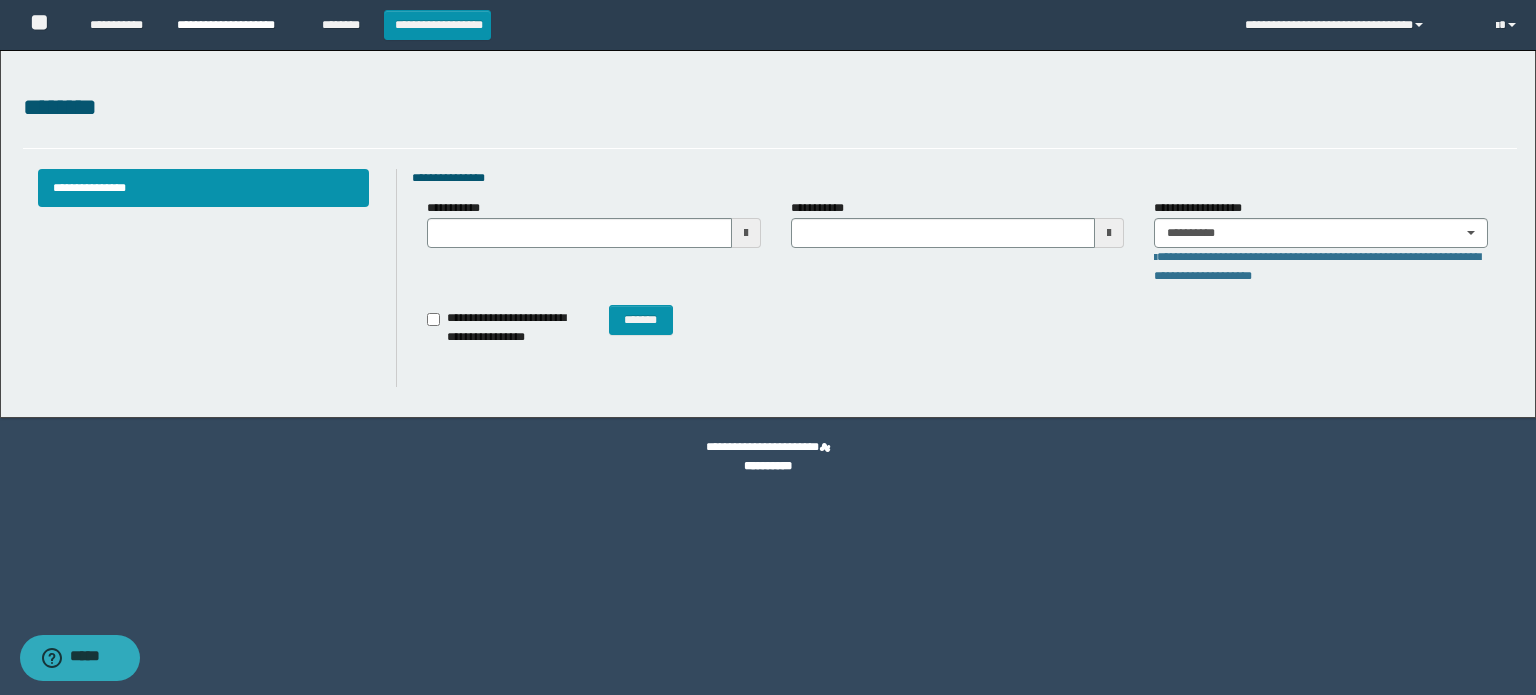 click on "**********" at bounding box center (234, 25) 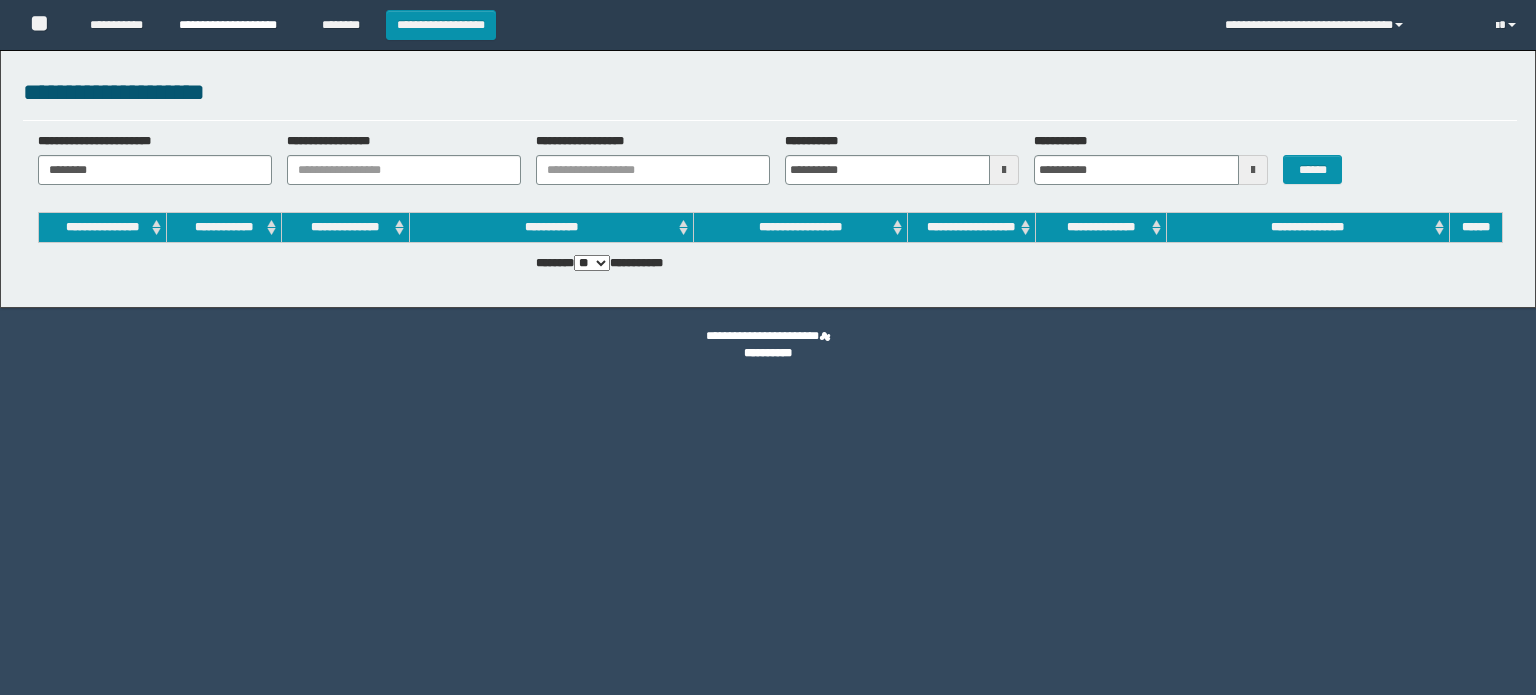 scroll, scrollTop: 0, scrollLeft: 0, axis: both 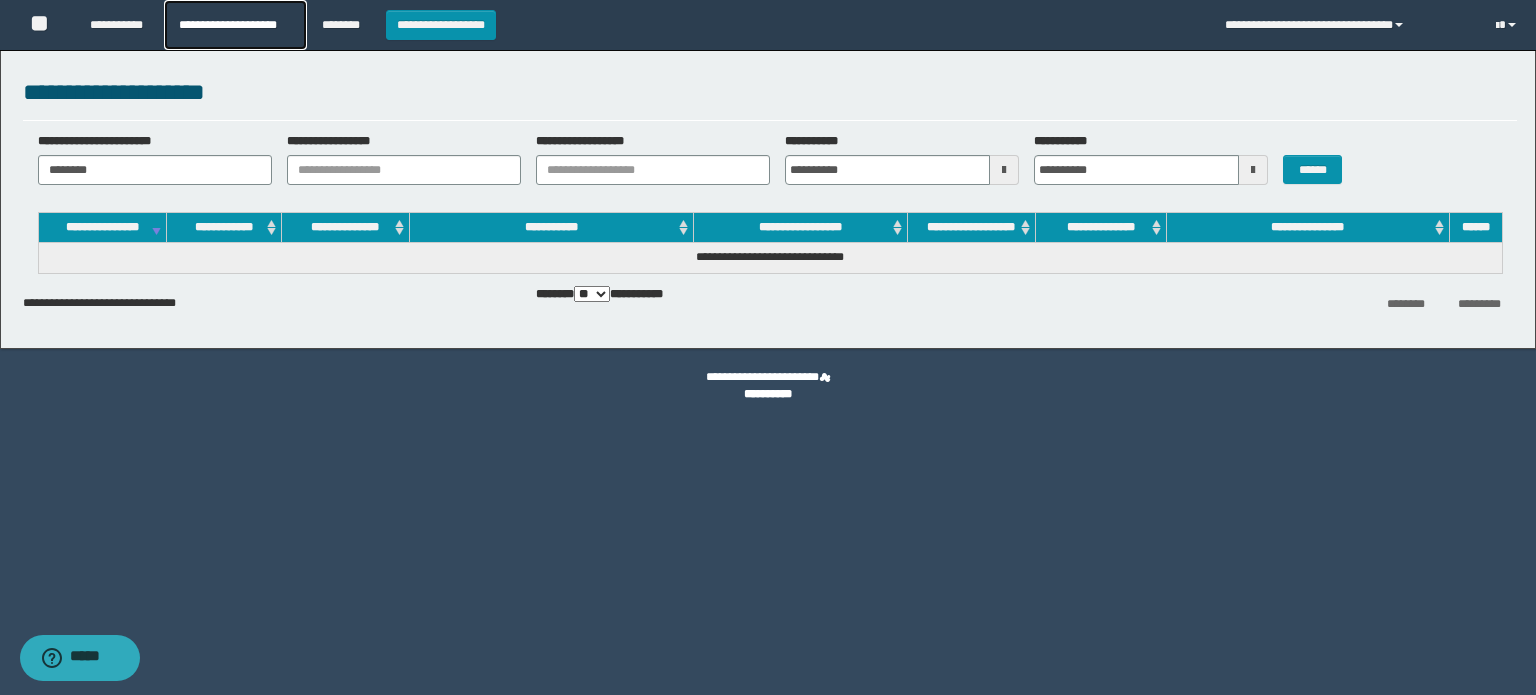click on "**********" at bounding box center [235, 25] 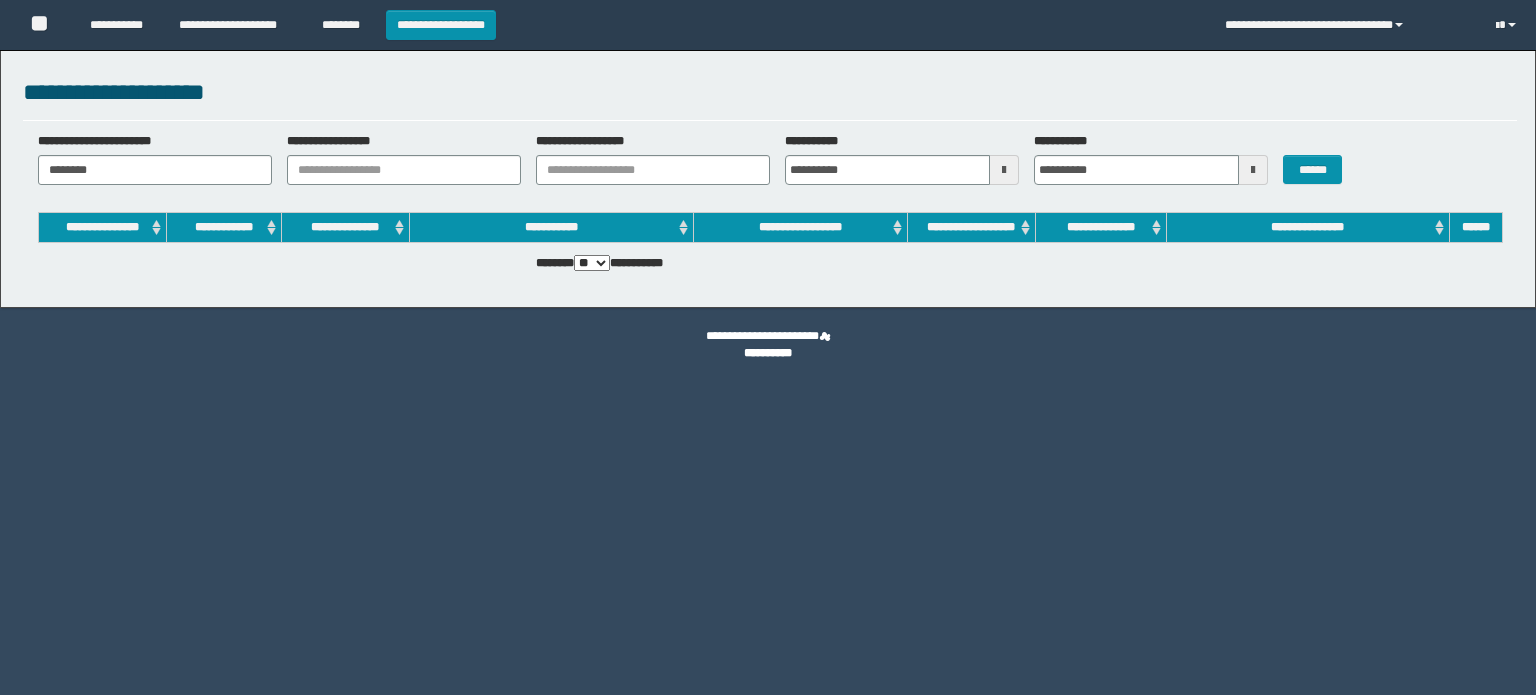 scroll, scrollTop: 0, scrollLeft: 0, axis: both 